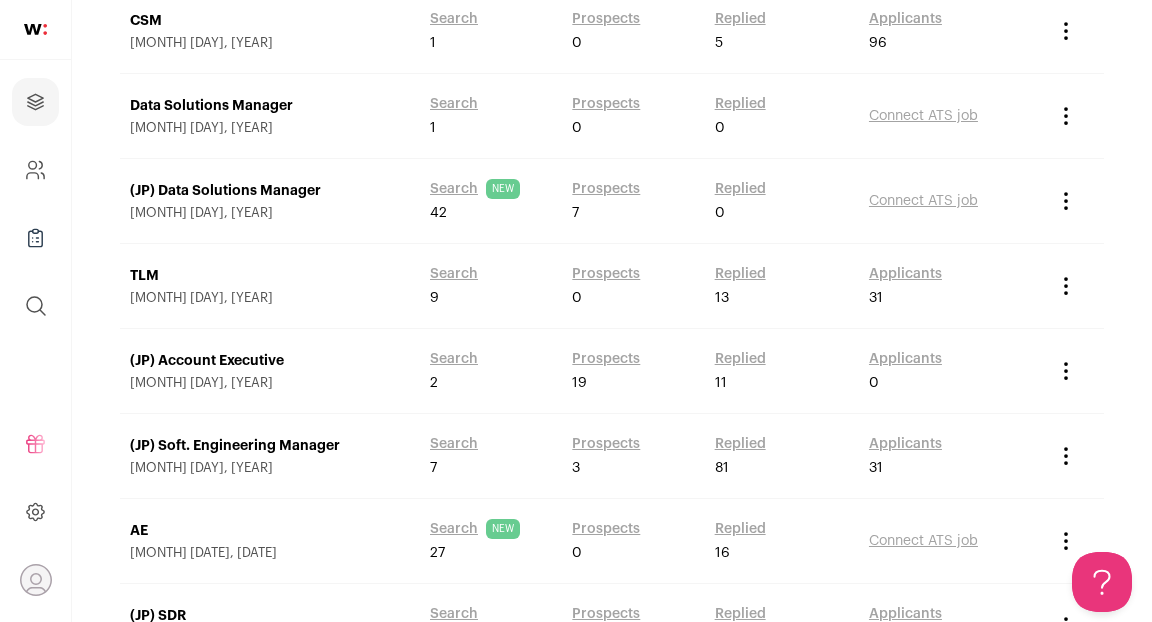 scroll, scrollTop: 479, scrollLeft: 0, axis: vertical 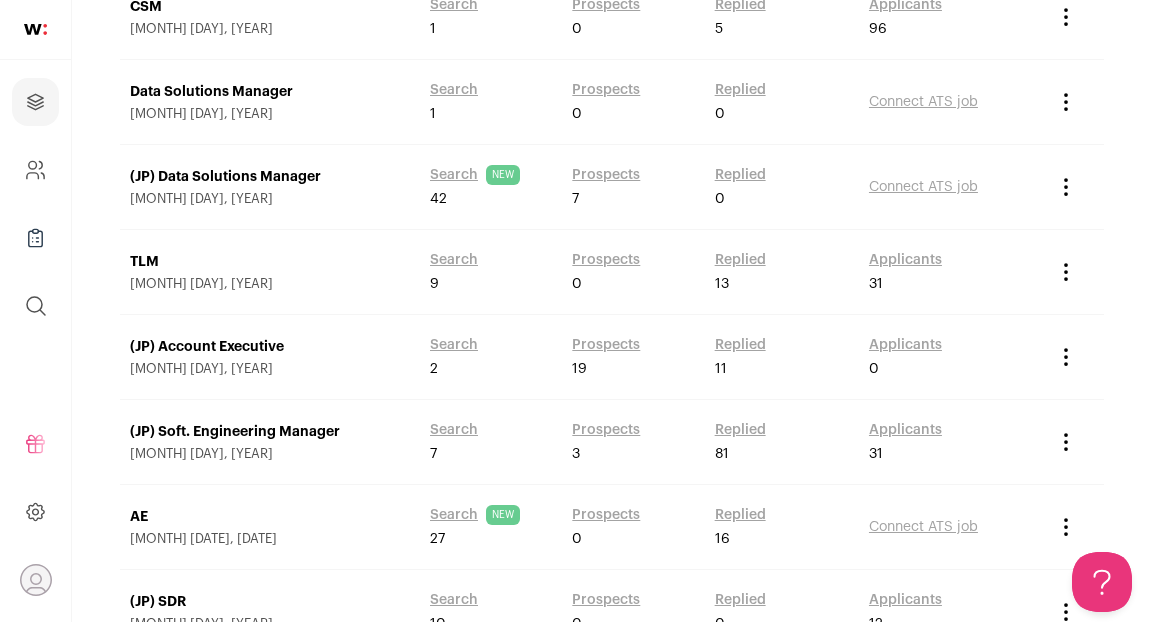 click on "(JP) Soft. Engineering Manager" at bounding box center (270, 432) 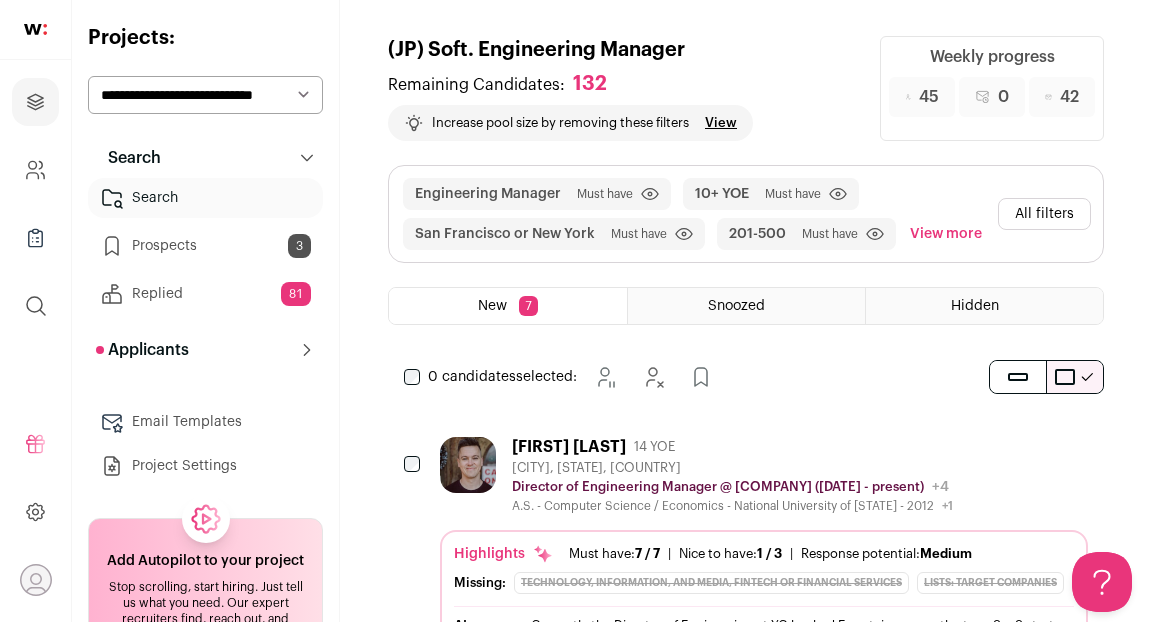 scroll, scrollTop: 0, scrollLeft: 0, axis: both 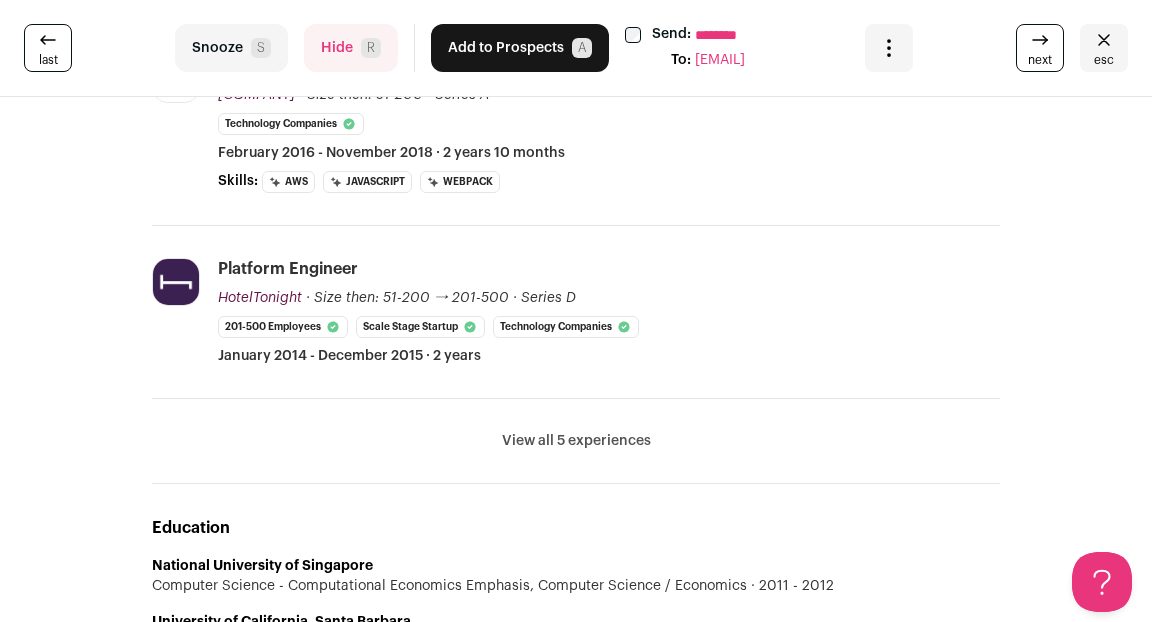 click on "View all 5 experiences" at bounding box center (576, 441) 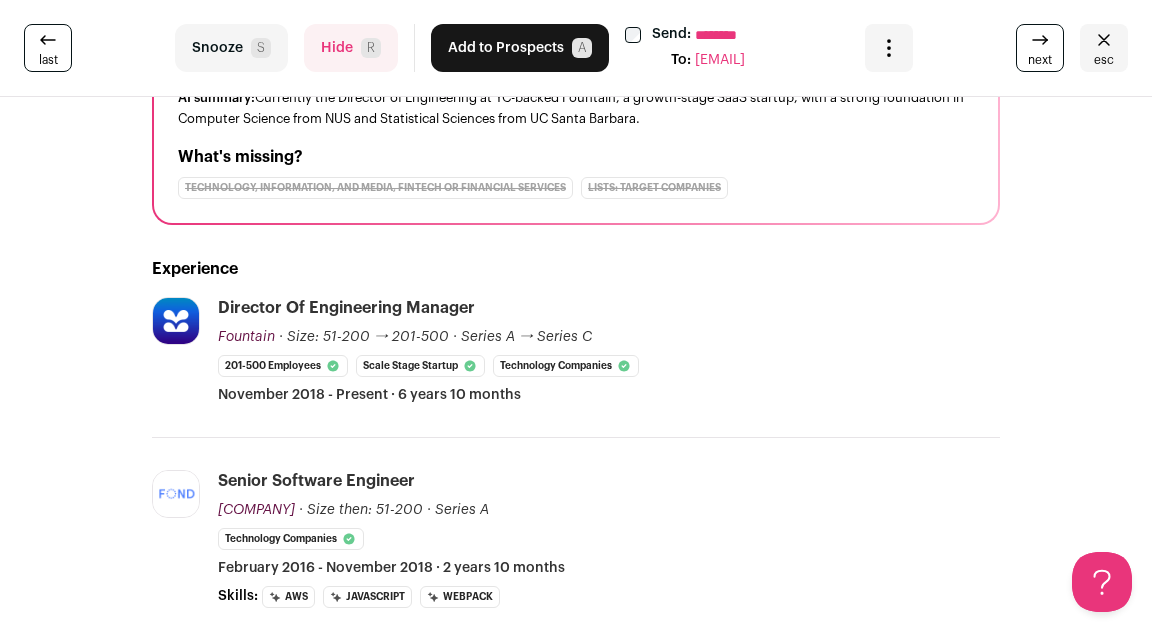 scroll, scrollTop: 0, scrollLeft: 0, axis: both 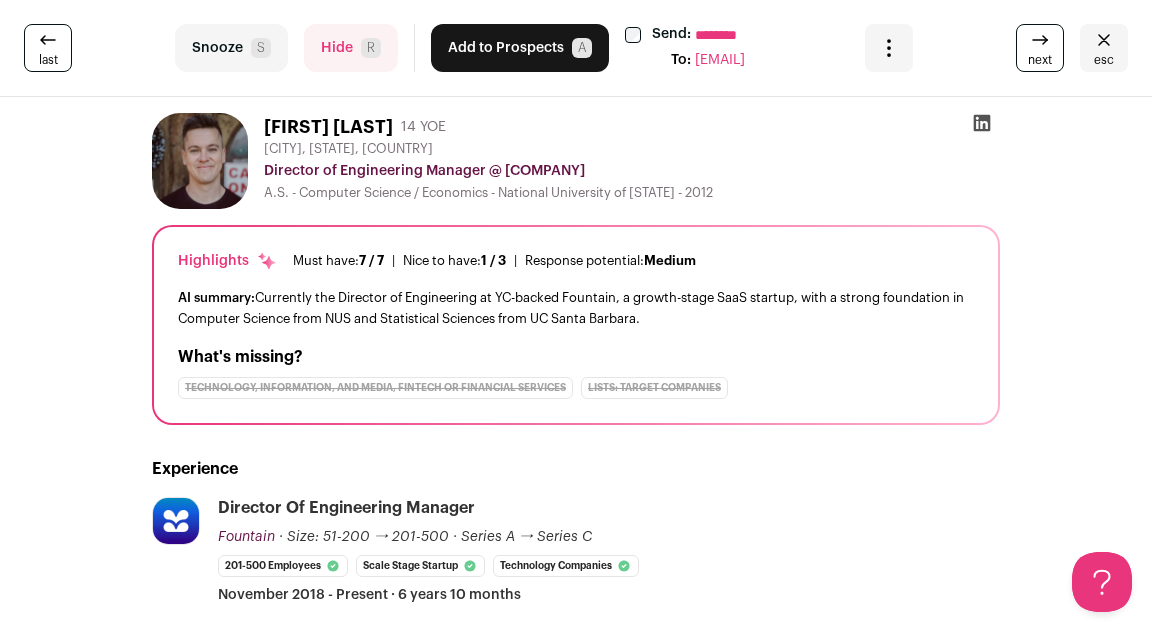 click 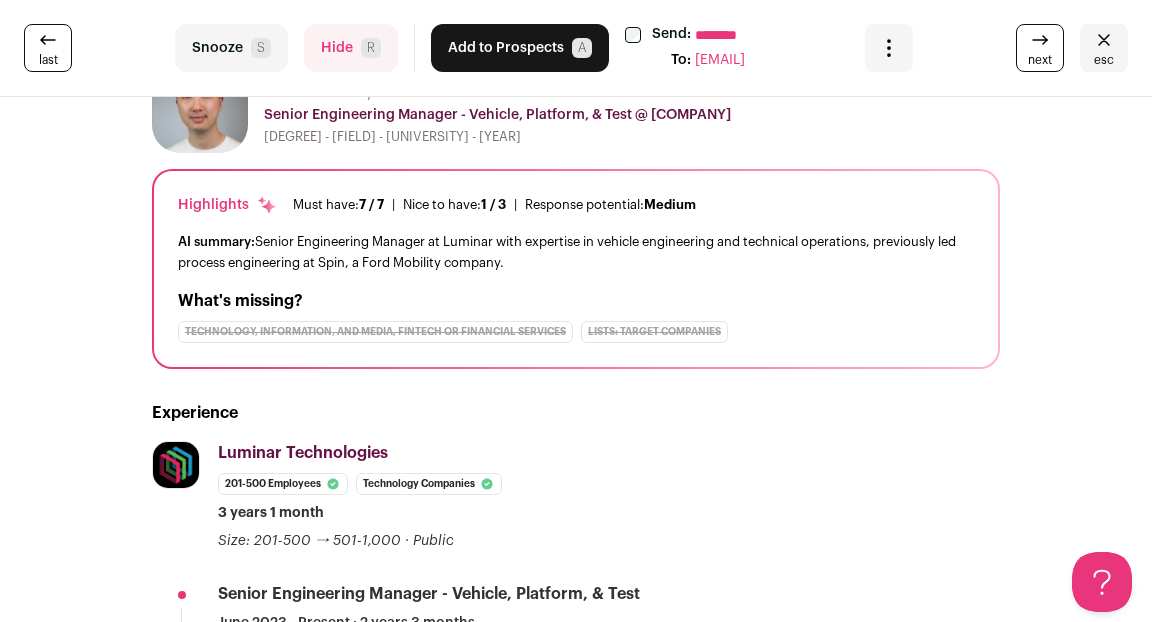 scroll, scrollTop: 0, scrollLeft: 0, axis: both 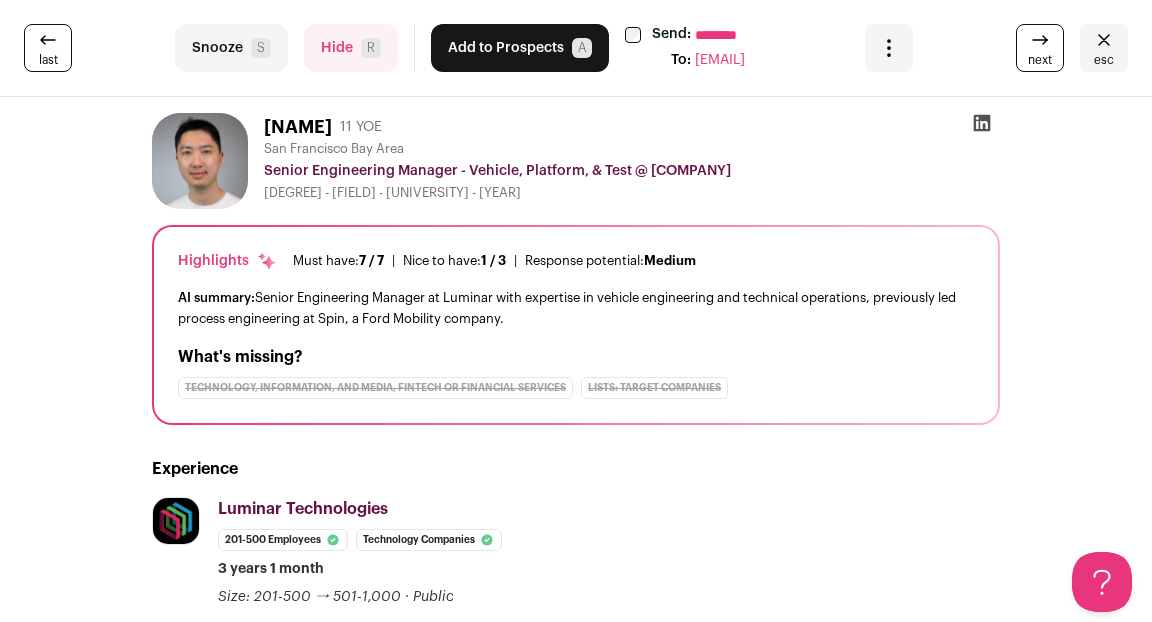 click on "Hide
R" at bounding box center [351, 48] 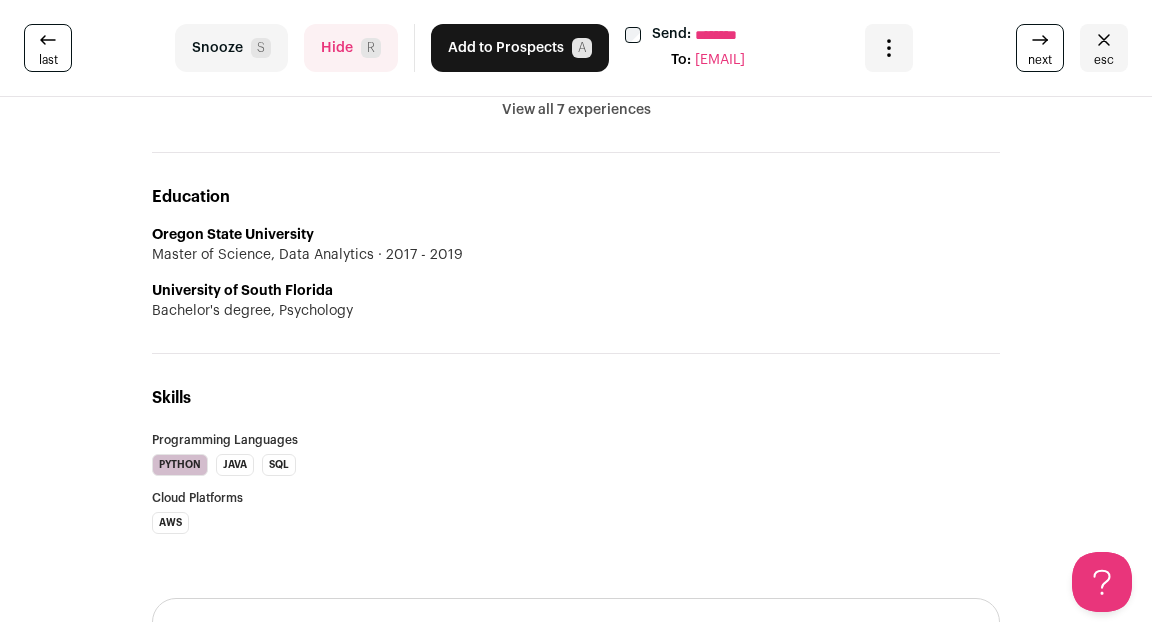 scroll, scrollTop: 0, scrollLeft: 0, axis: both 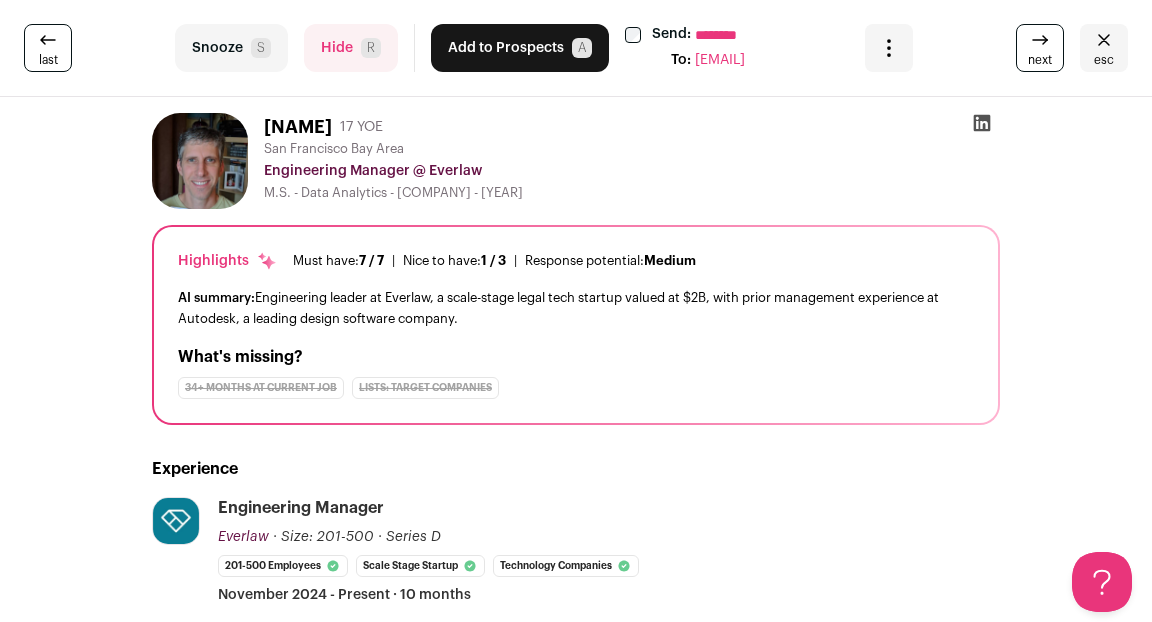 click on "Add to Prospects
A" at bounding box center [520, 48] 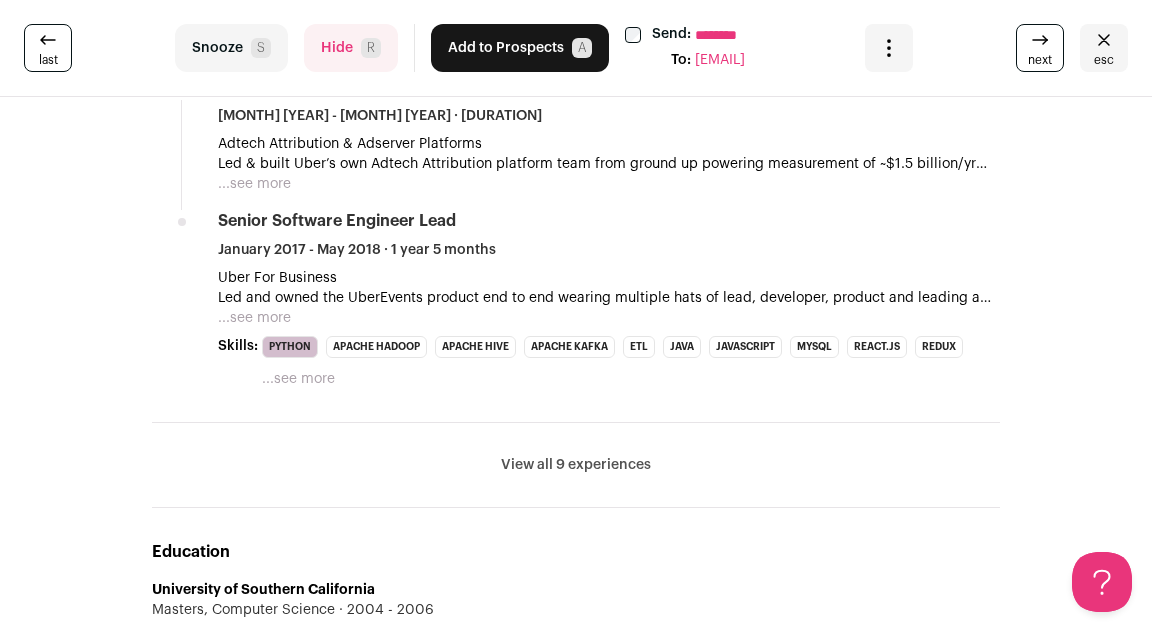 scroll, scrollTop: 1113, scrollLeft: 0, axis: vertical 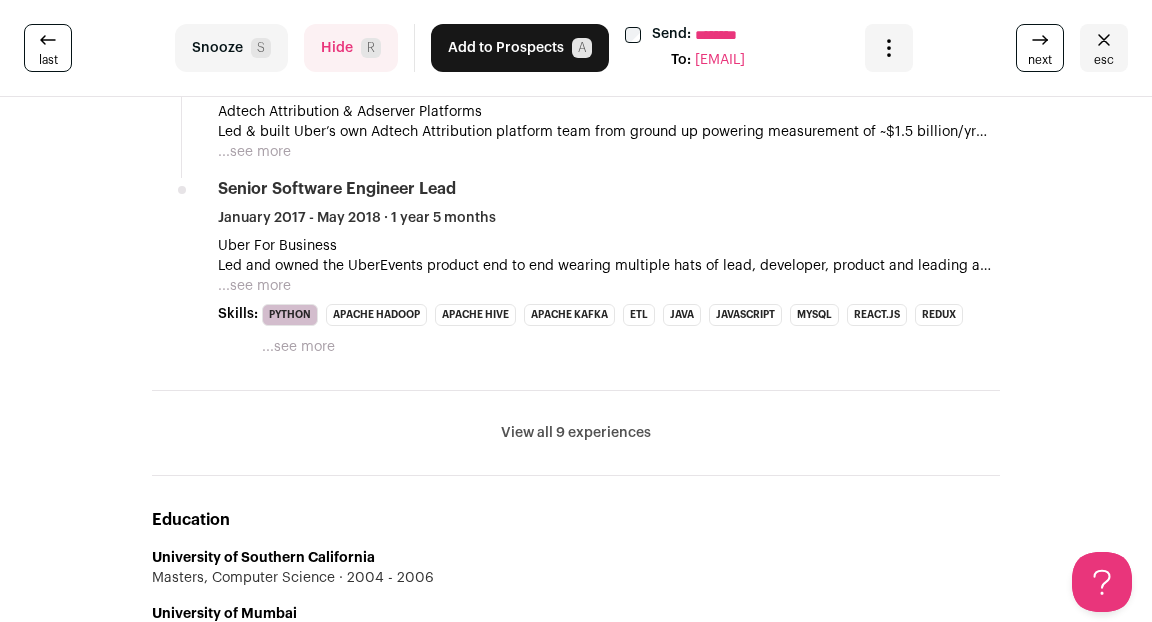 click on "View all 9 experiences" at bounding box center (576, 433) 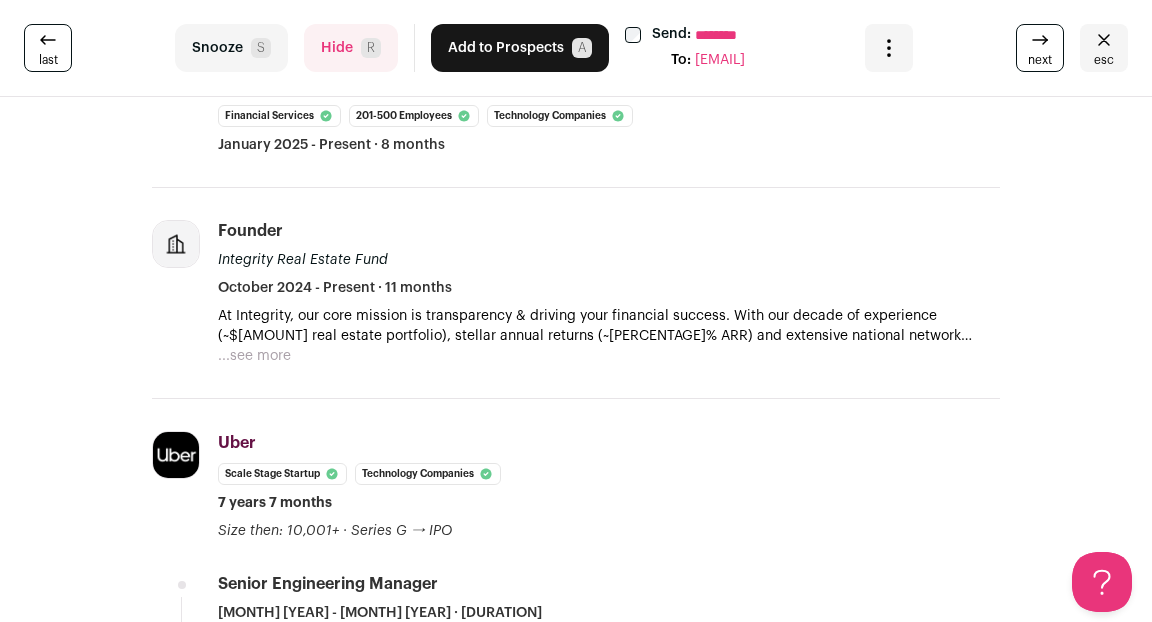 scroll, scrollTop: 452, scrollLeft: 0, axis: vertical 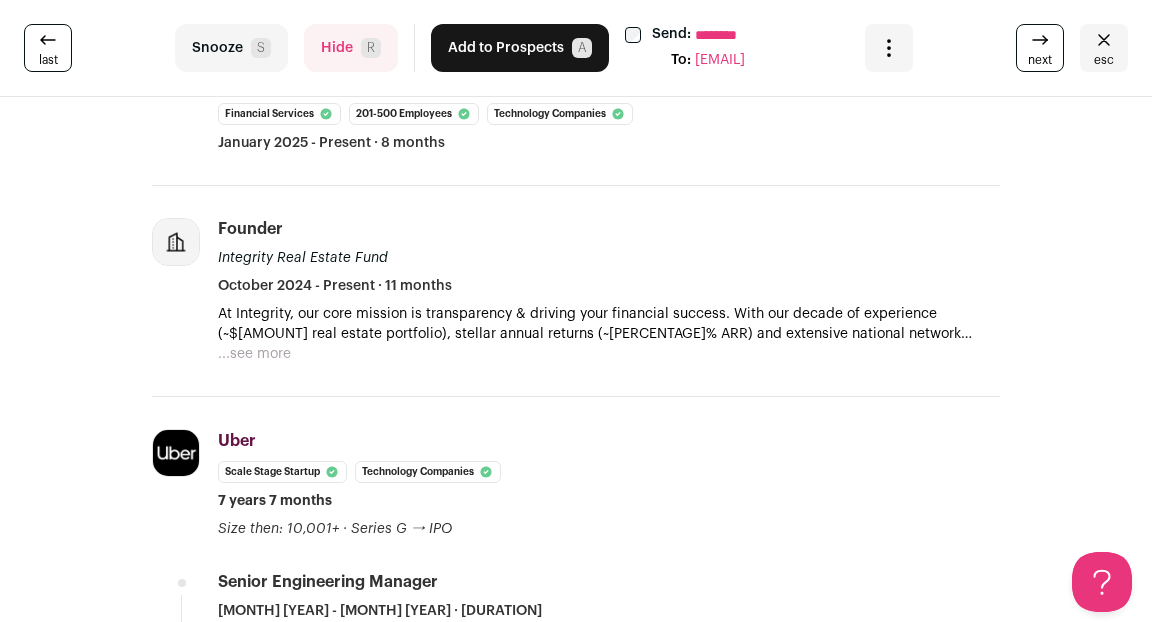 click on "Hide
R" at bounding box center [351, 48] 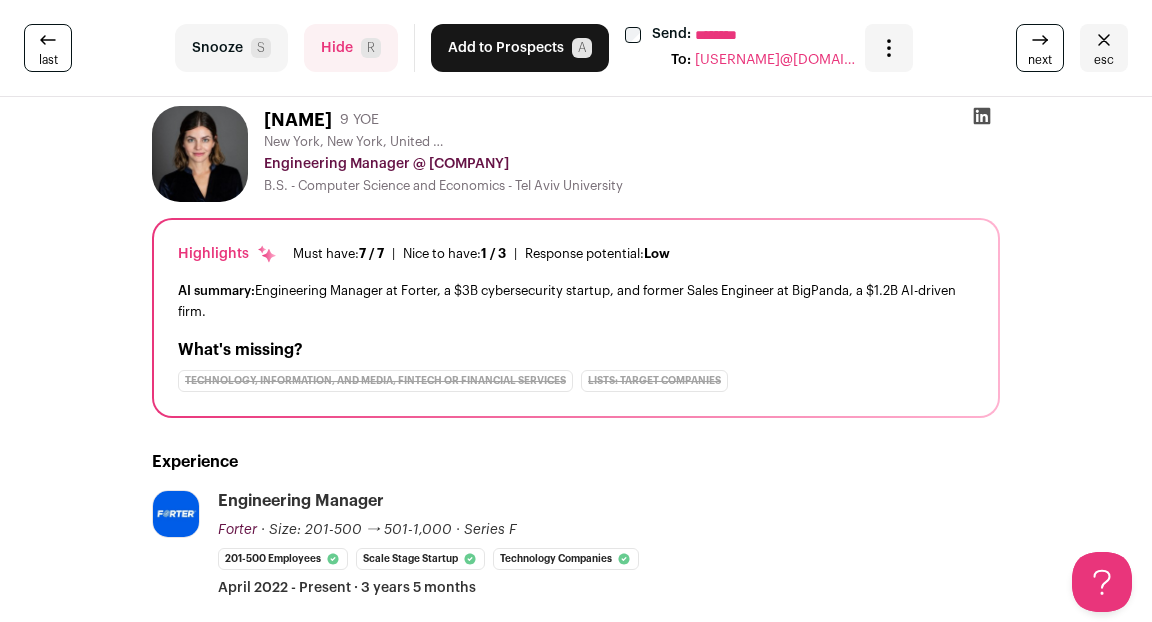 scroll, scrollTop: 0, scrollLeft: 0, axis: both 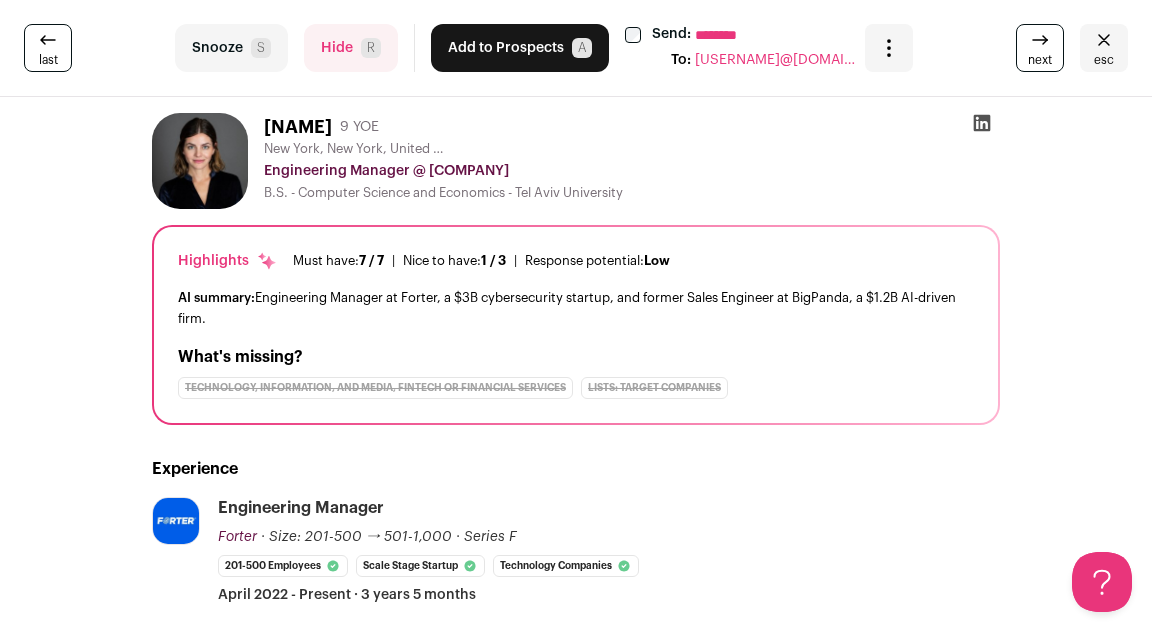 click on "Hide
R" at bounding box center [351, 48] 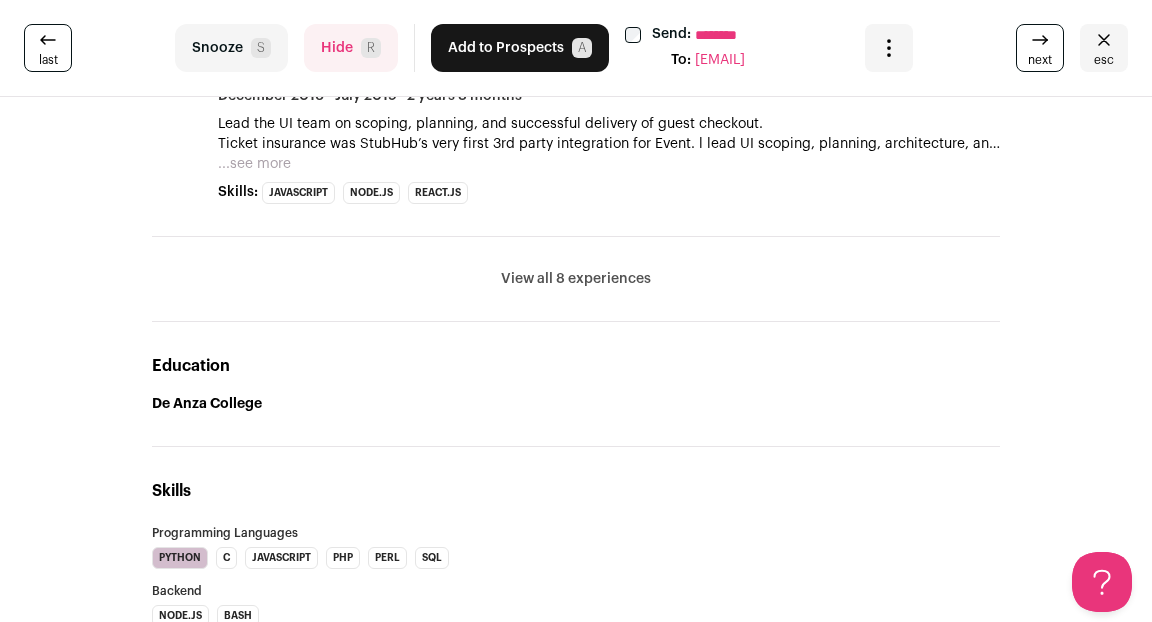 scroll, scrollTop: 0, scrollLeft: 0, axis: both 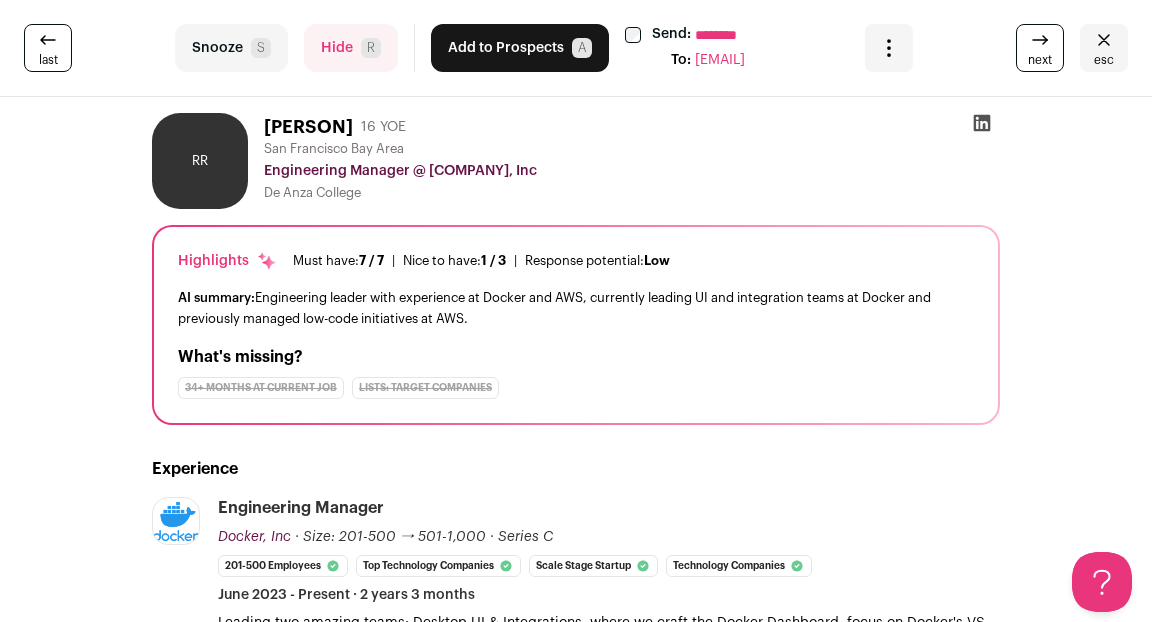 click 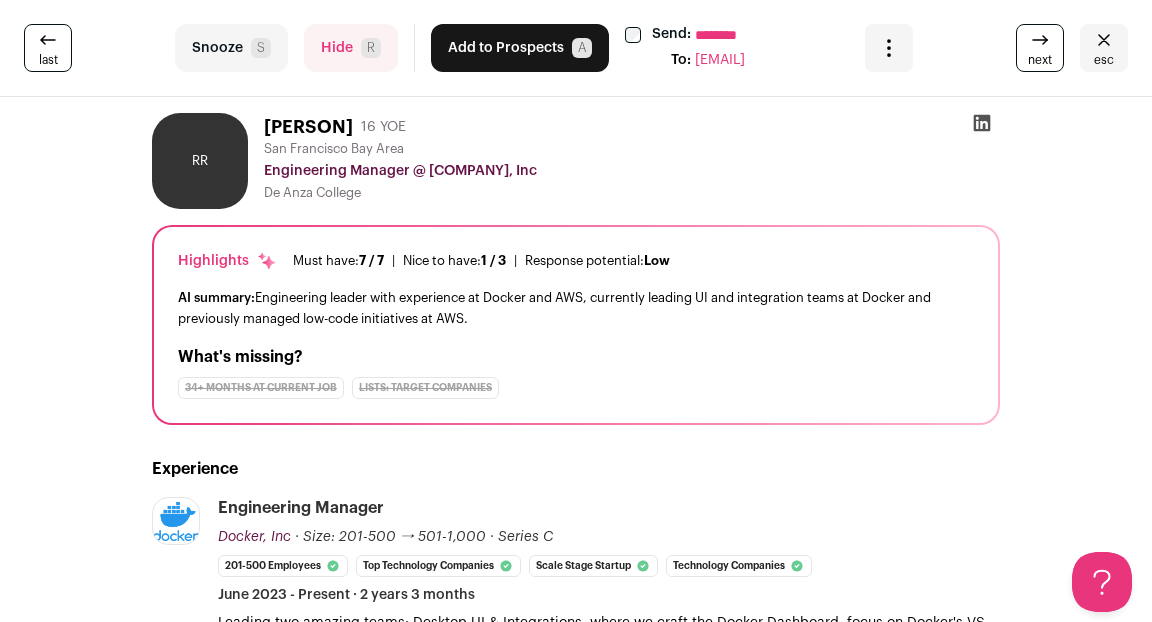 click on "Add to Prospects
A" at bounding box center [520, 48] 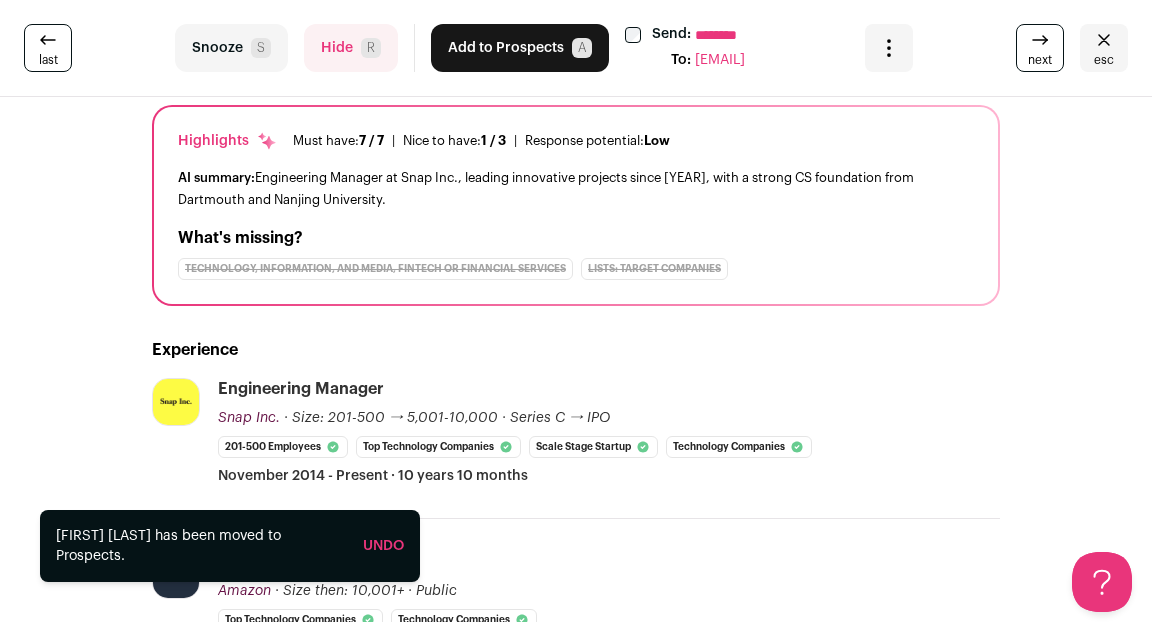 scroll, scrollTop: 0, scrollLeft: 0, axis: both 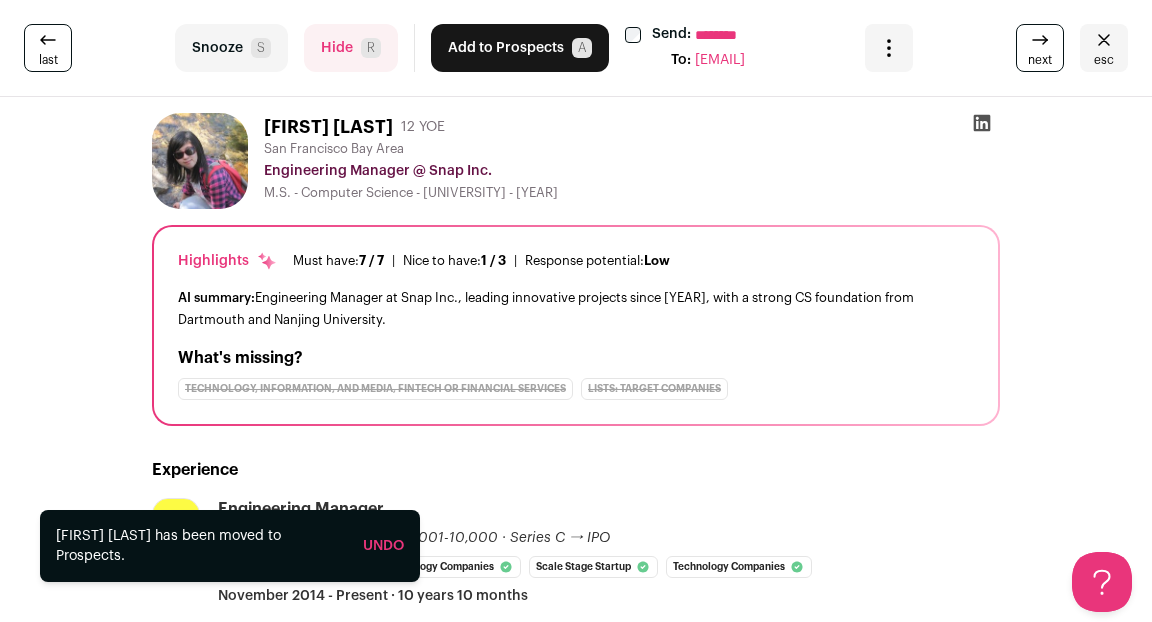 click 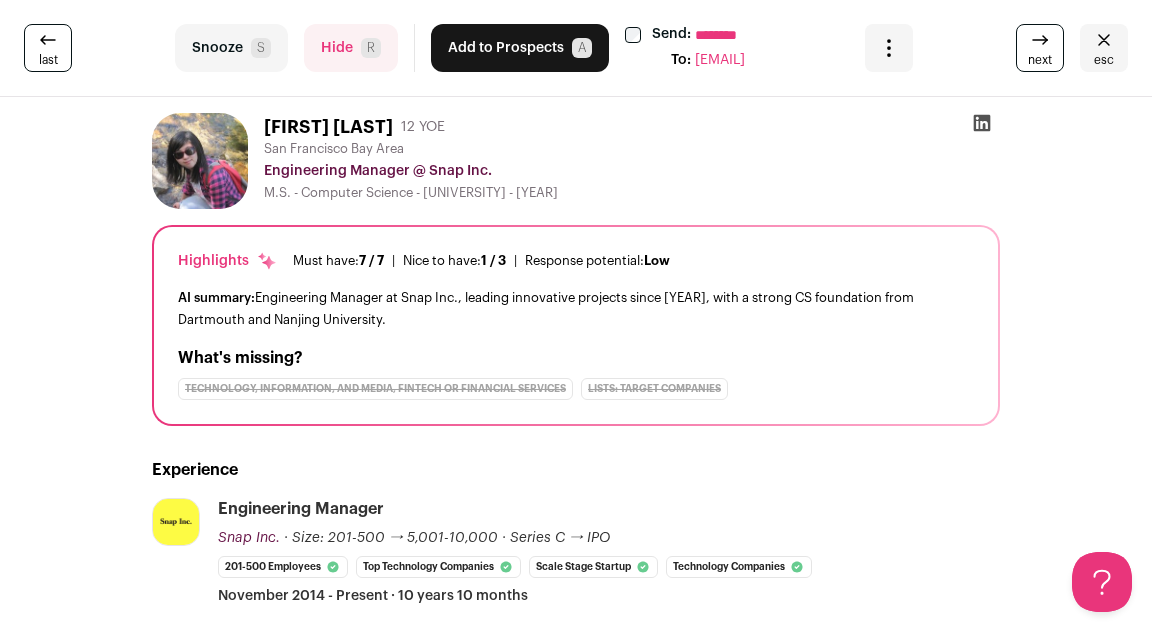 click on "Hide
R" at bounding box center [351, 48] 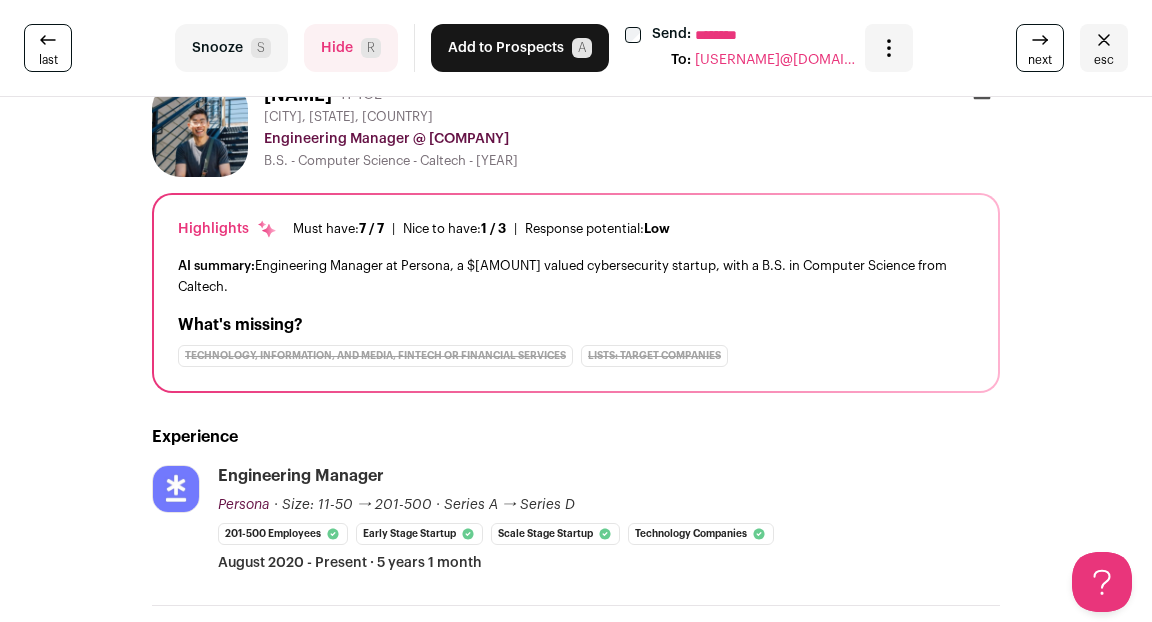 scroll, scrollTop: 0, scrollLeft: 0, axis: both 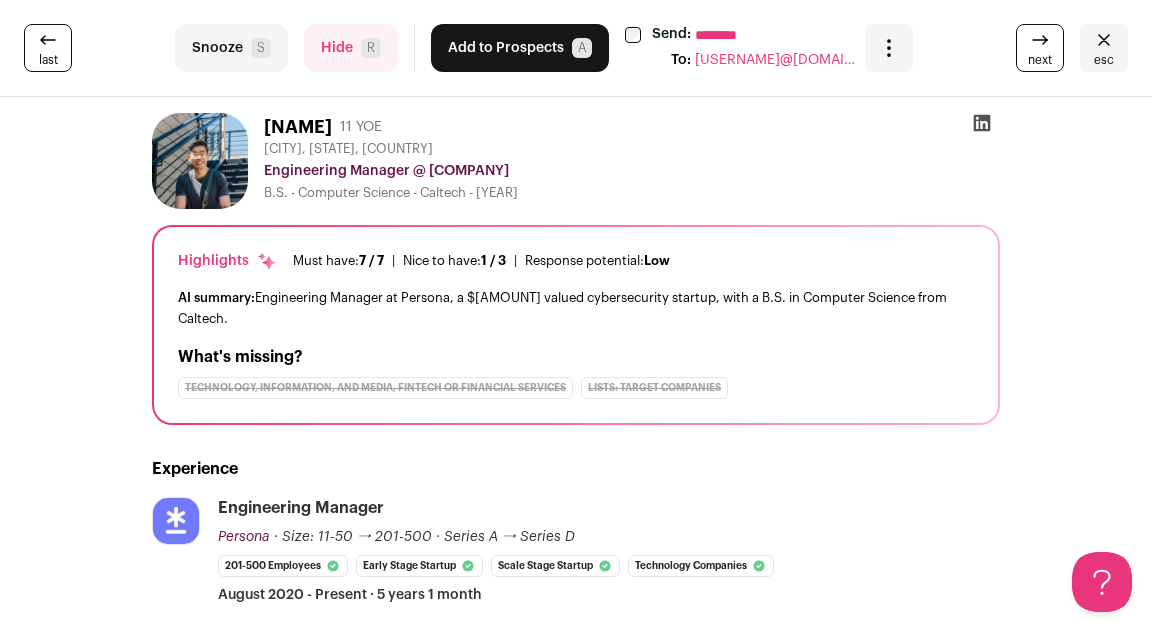 click on "Add to Prospects
A" at bounding box center (520, 48) 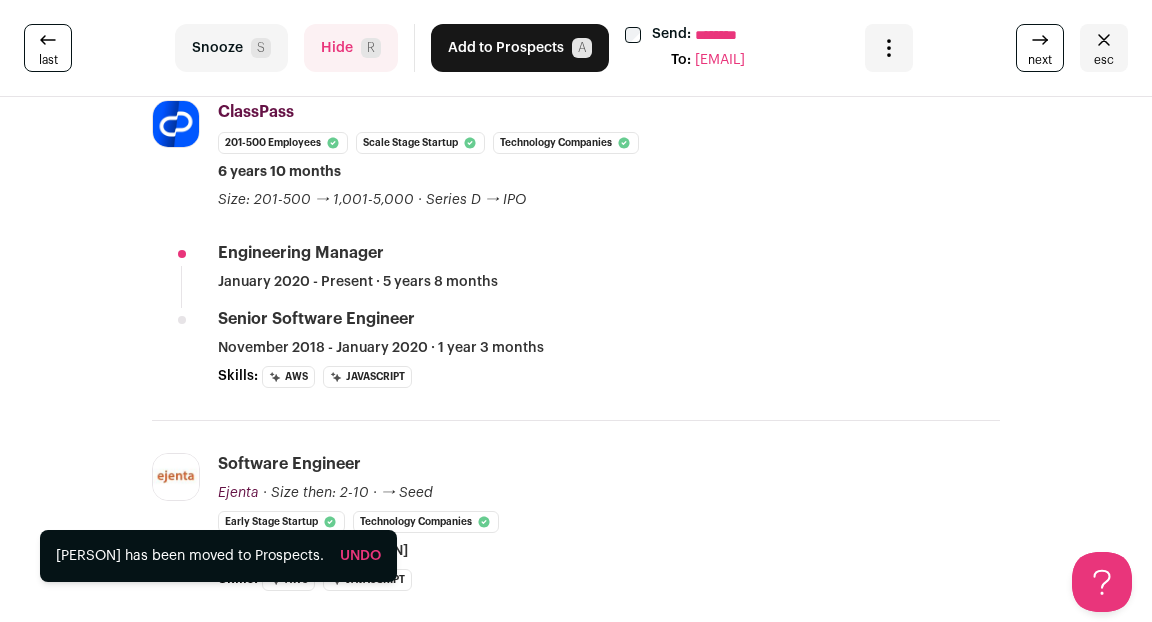 scroll, scrollTop: 399, scrollLeft: 0, axis: vertical 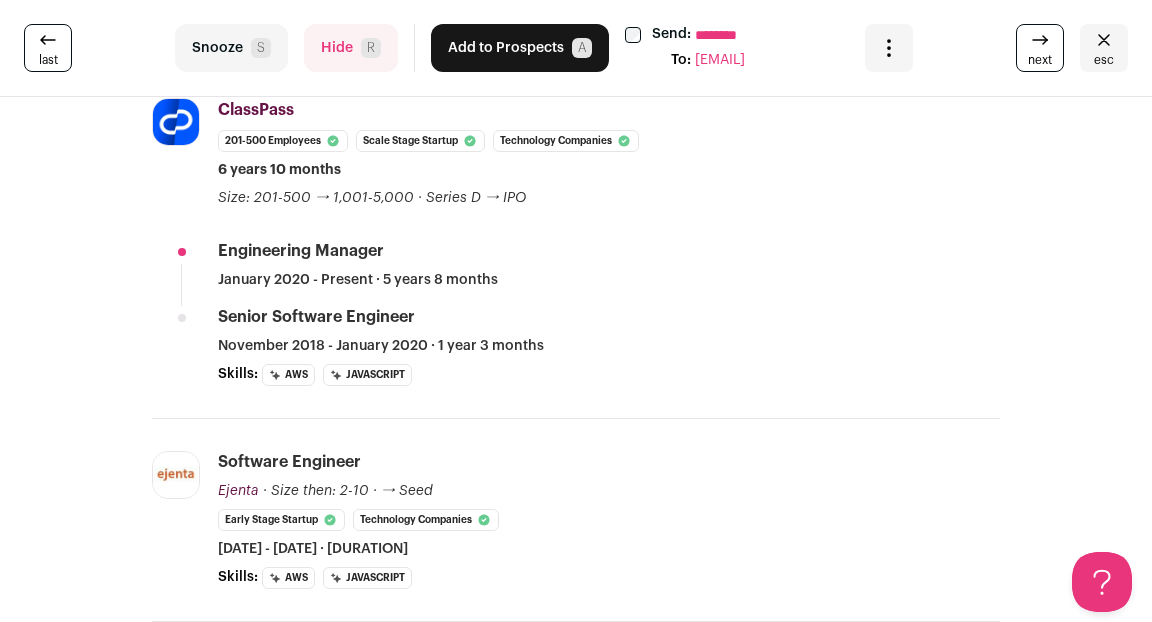 click on "Hide
R" at bounding box center (351, 48) 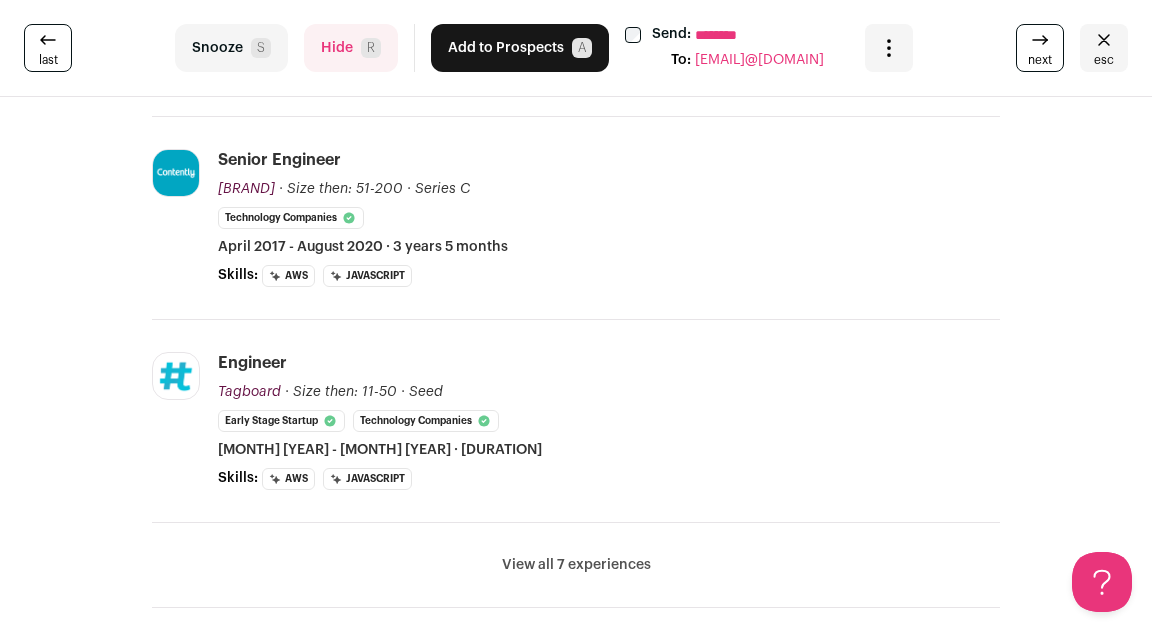 scroll, scrollTop: 701, scrollLeft: 0, axis: vertical 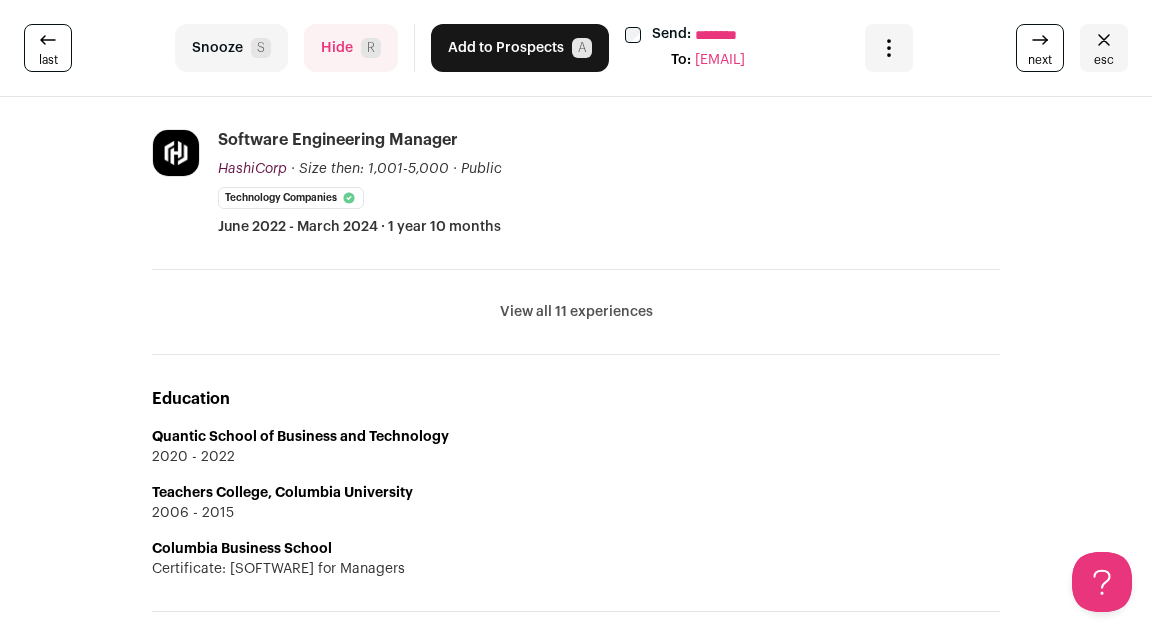 click on "View all 11 experiences" at bounding box center [576, 312] 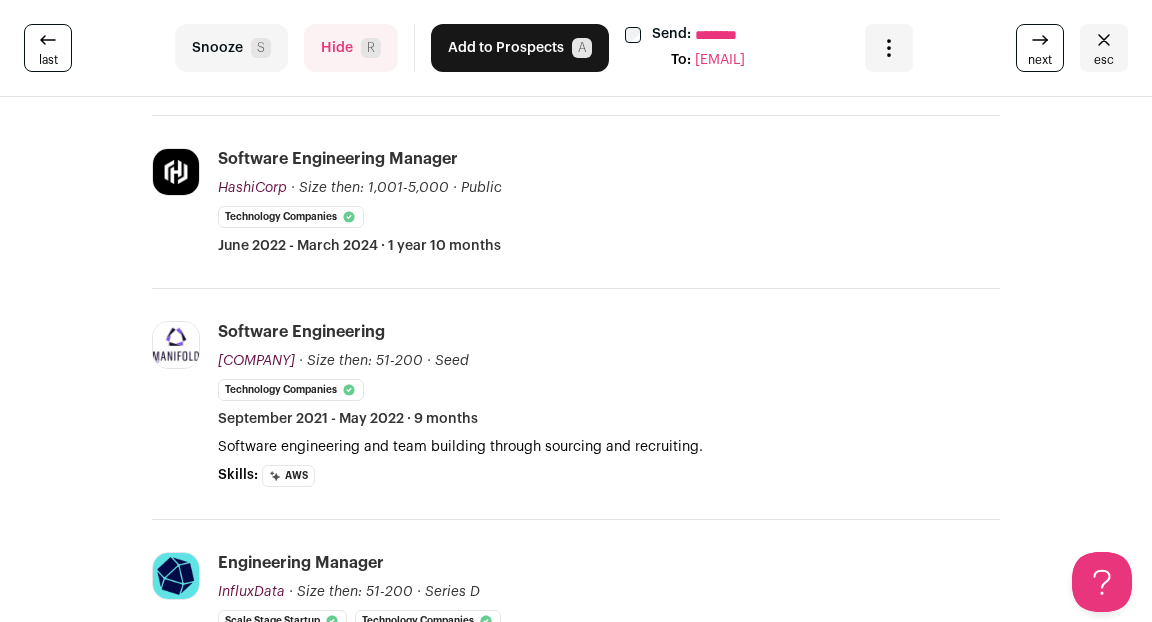 scroll, scrollTop: 0, scrollLeft: 0, axis: both 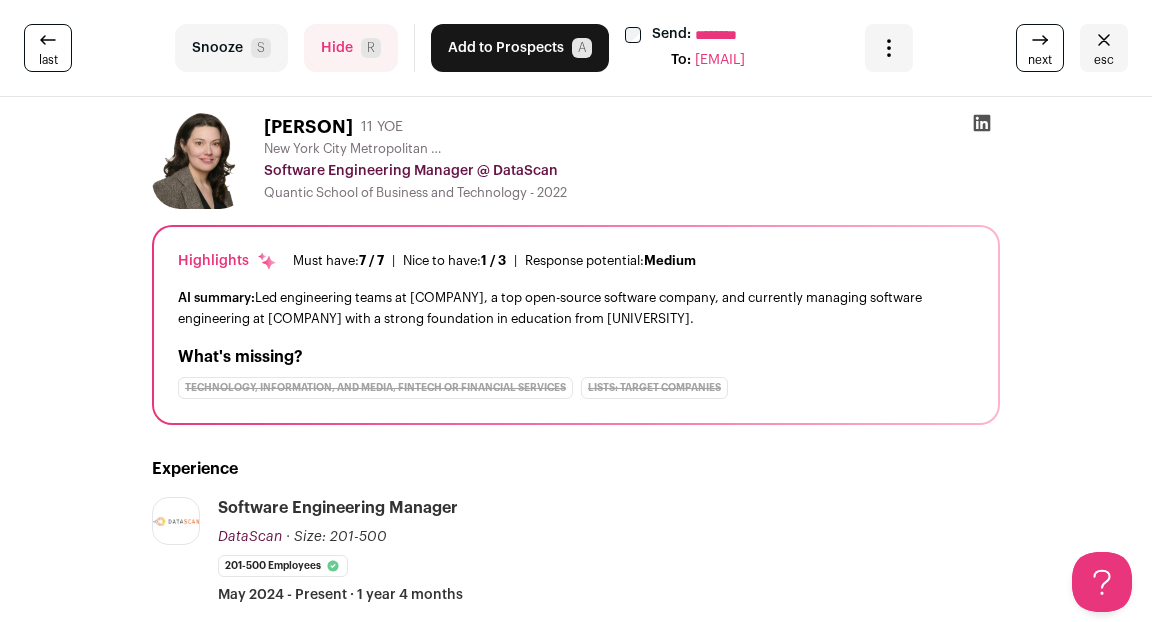 click on "Hide
R" at bounding box center (351, 48) 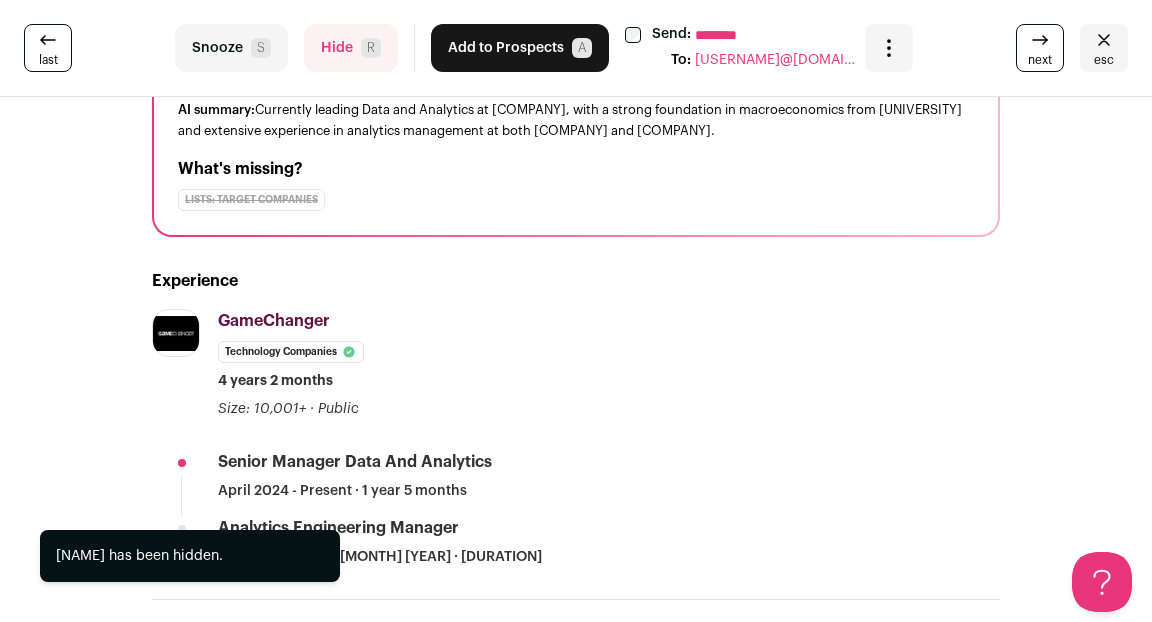 scroll, scrollTop: 303, scrollLeft: 0, axis: vertical 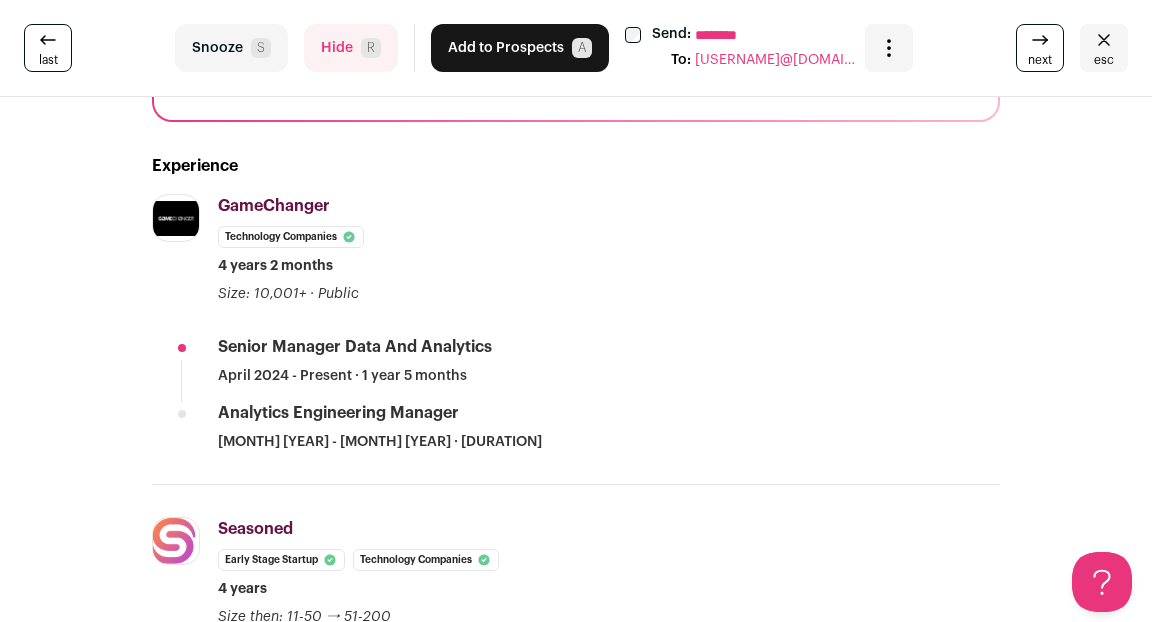 click on "Hide
R" at bounding box center [351, 48] 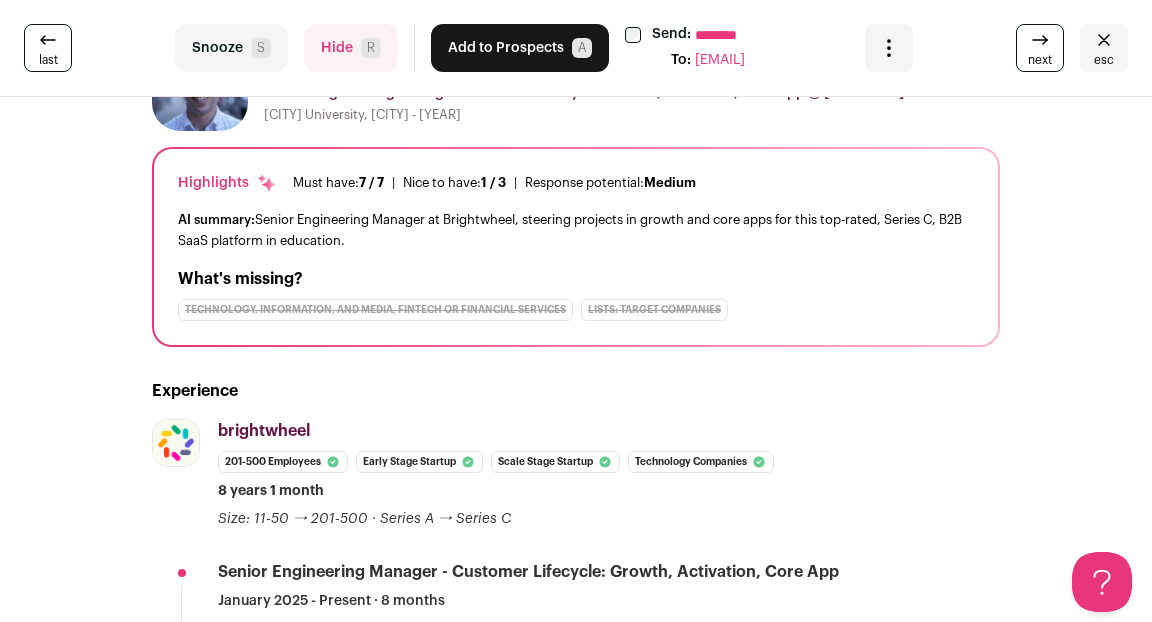 scroll, scrollTop: 0, scrollLeft: 0, axis: both 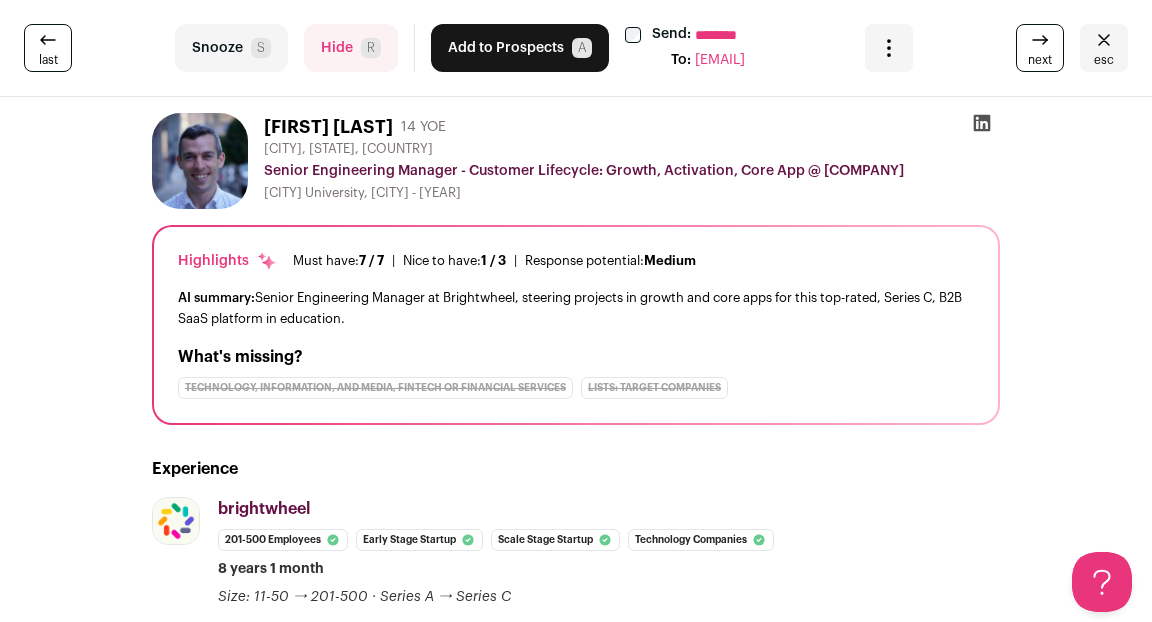 click on "Hide
R" at bounding box center (351, 48) 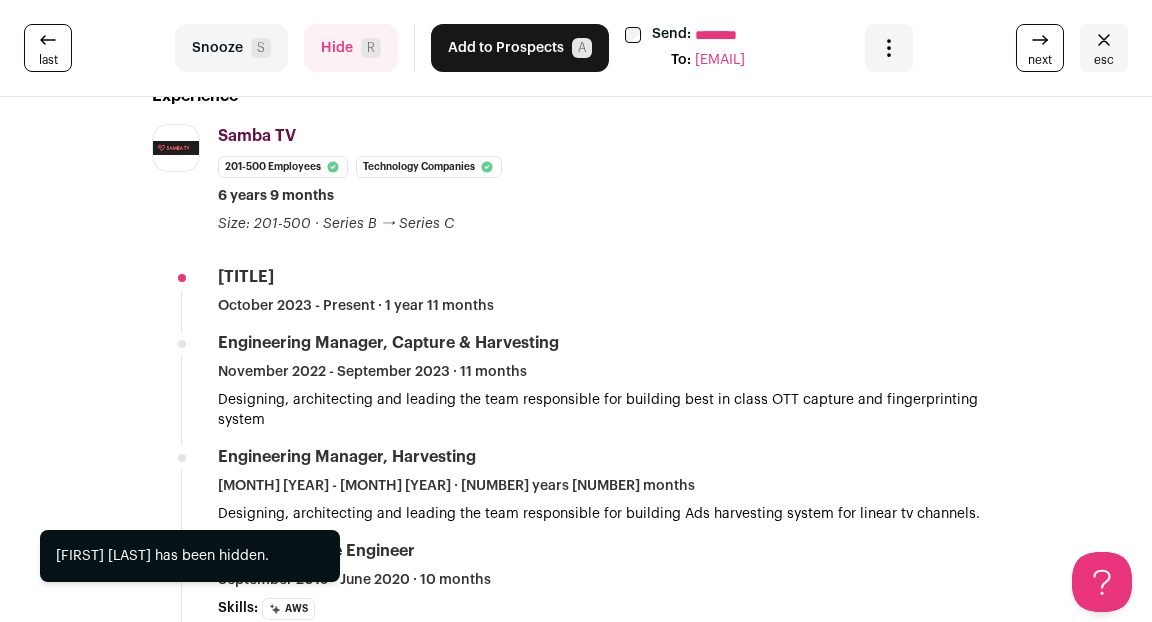 scroll, scrollTop: 363, scrollLeft: 0, axis: vertical 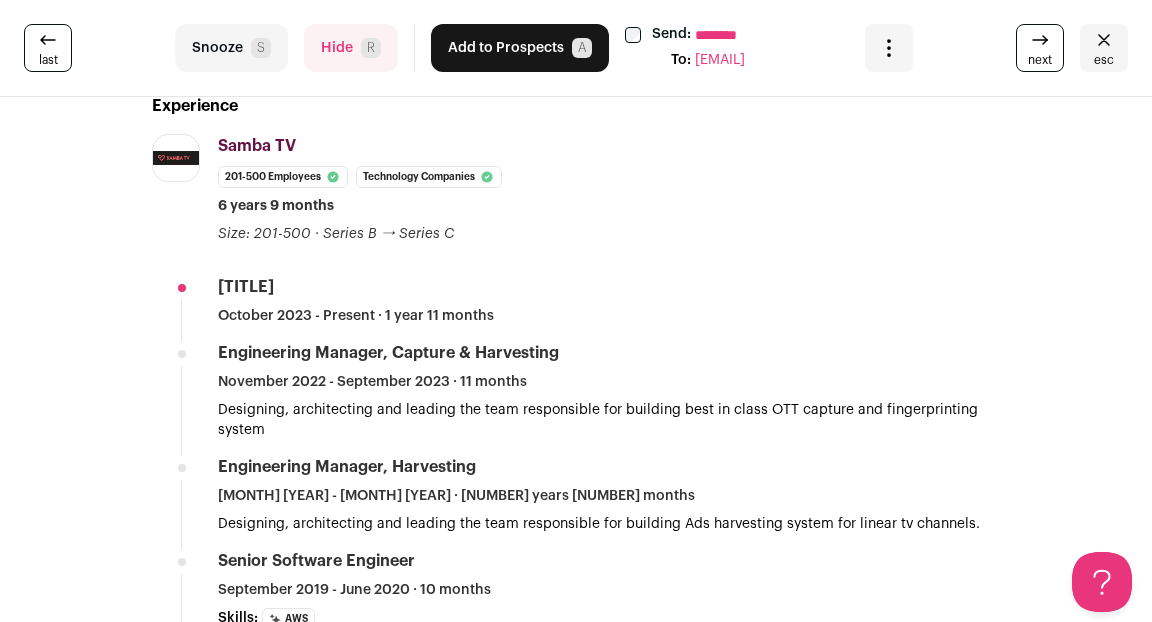 click on "Hide
R" at bounding box center (351, 48) 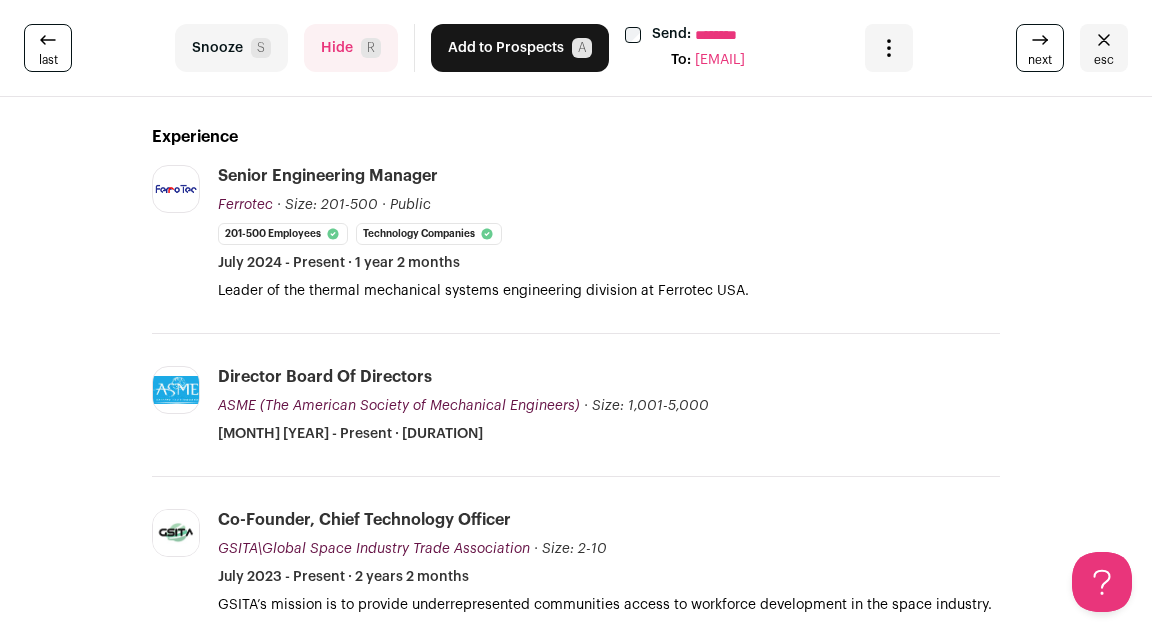 scroll, scrollTop: 225, scrollLeft: 0, axis: vertical 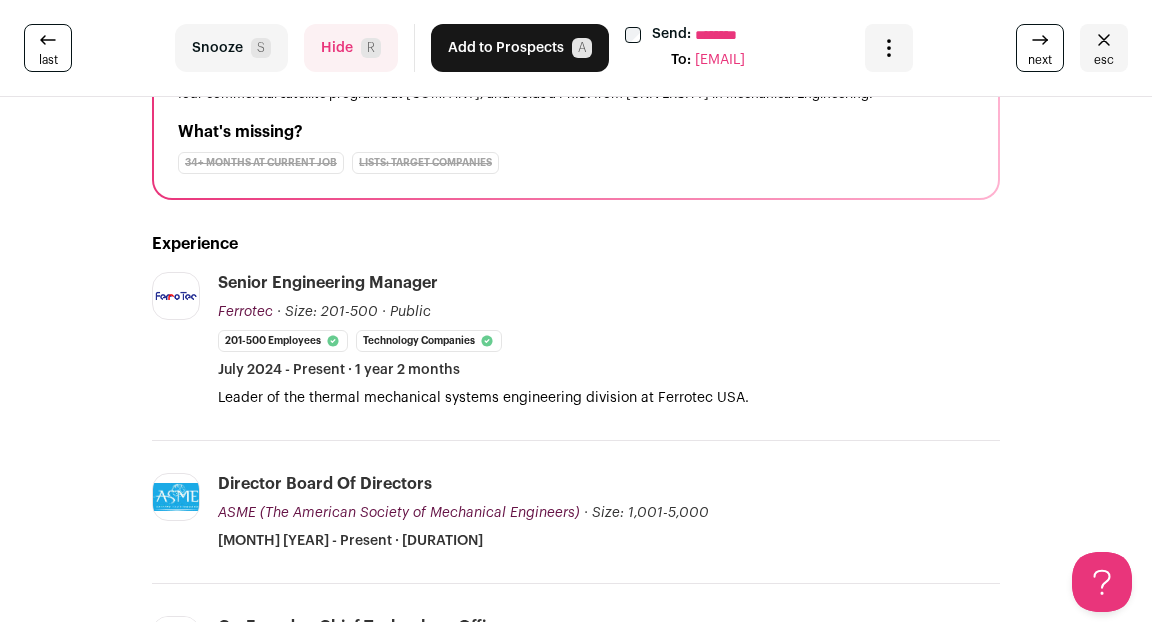 click on "Hide
R" at bounding box center (351, 48) 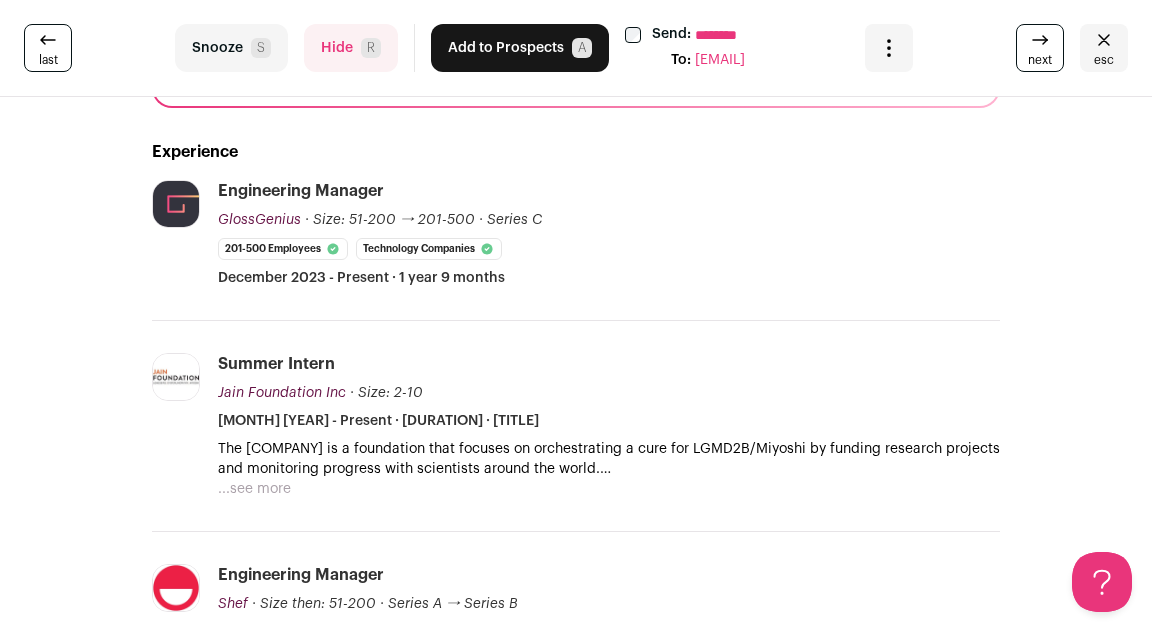 scroll, scrollTop: 0, scrollLeft: 0, axis: both 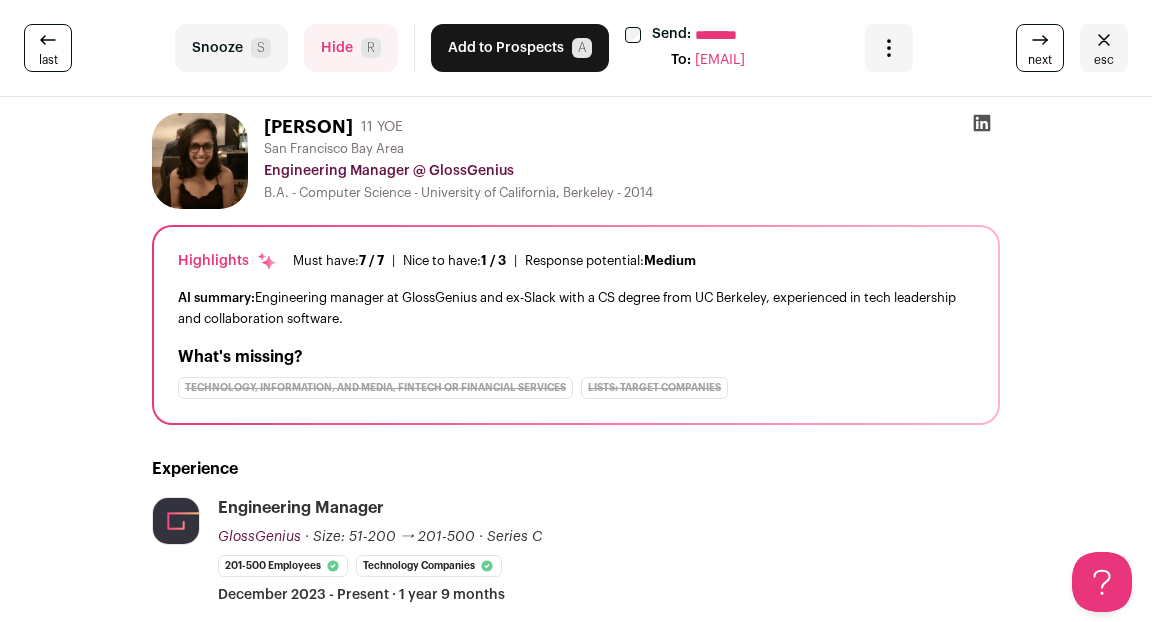 click on "Hide
R" at bounding box center (351, 48) 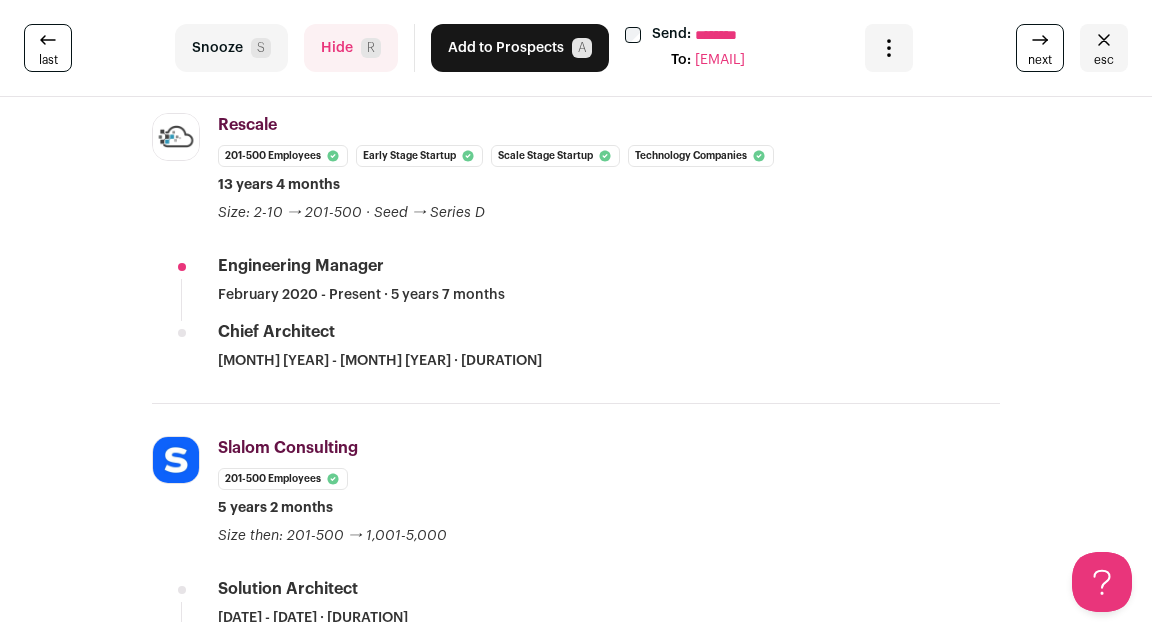 scroll, scrollTop: 416, scrollLeft: 0, axis: vertical 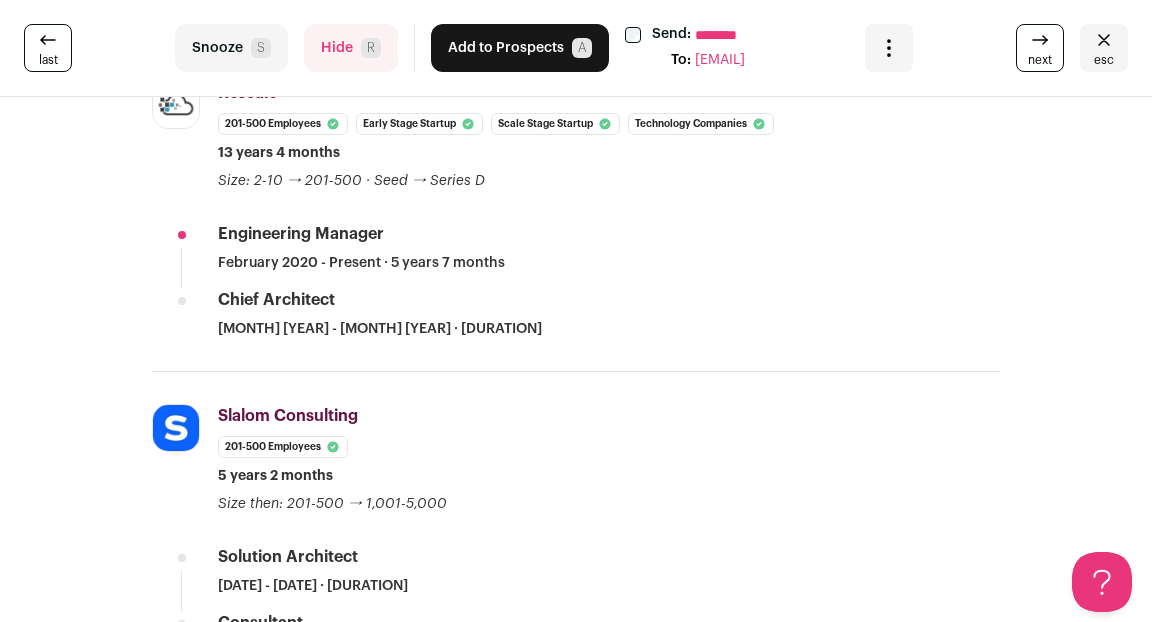 click on "Hide
R" at bounding box center [351, 48] 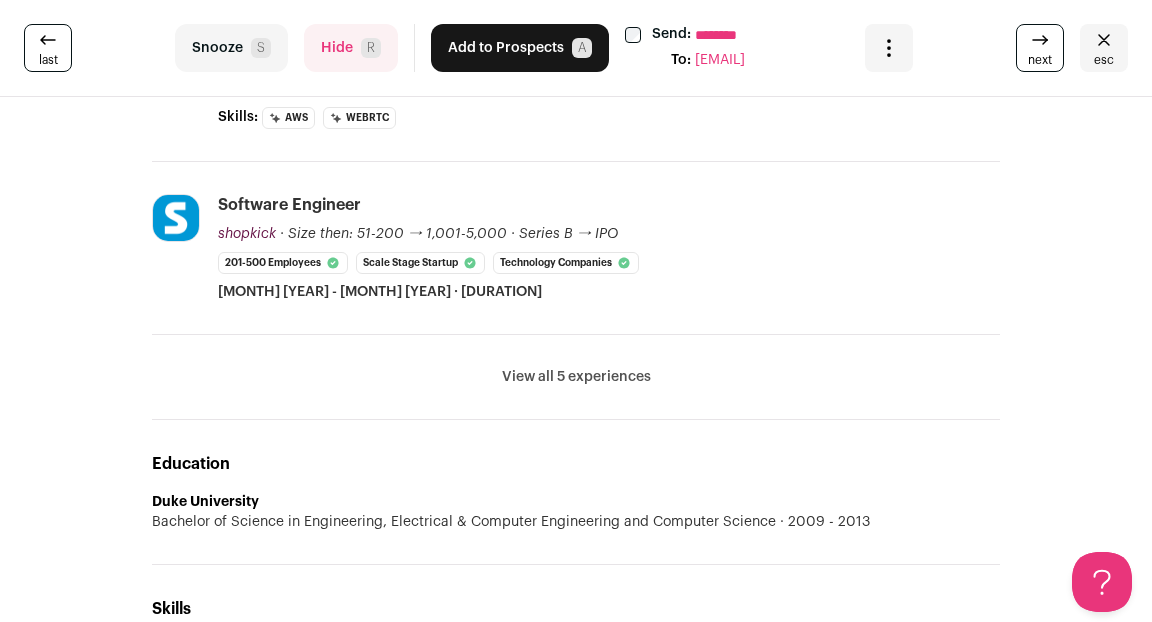 scroll, scrollTop: 956, scrollLeft: 0, axis: vertical 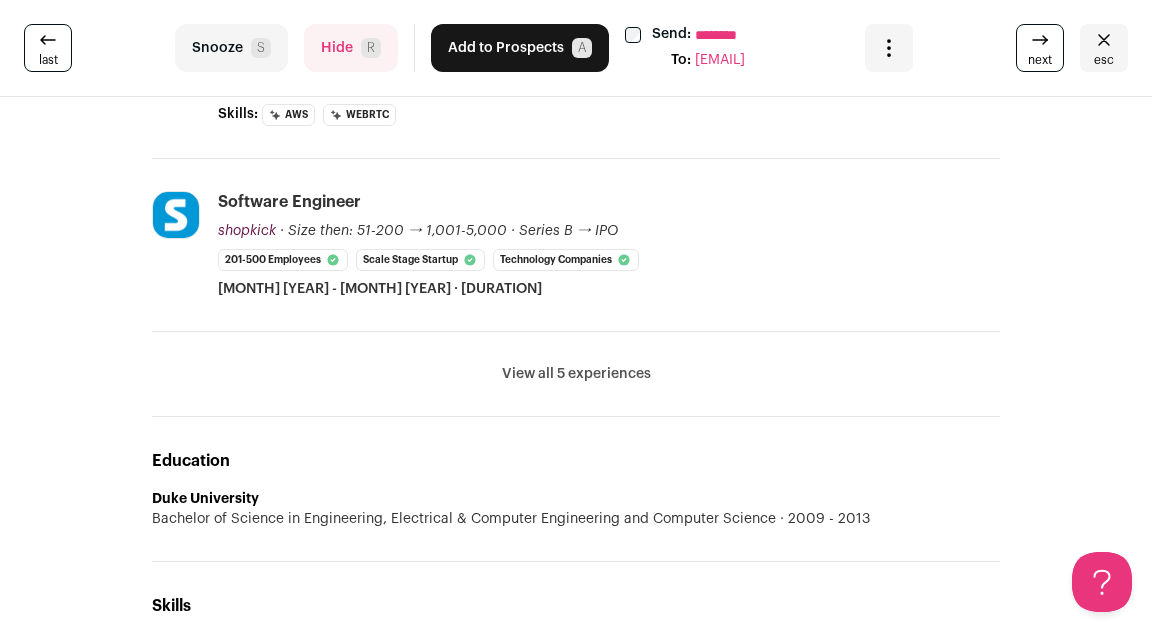 click on "View all 5 experiences" at bounding box center [576, 374] 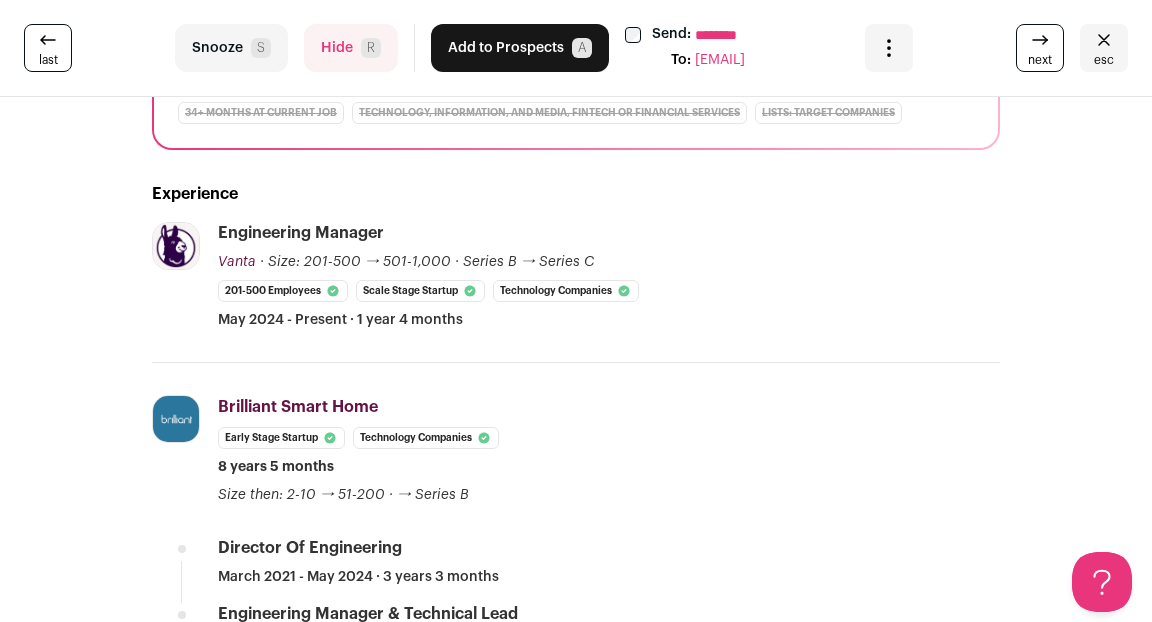 scroll, scrollTop: 0, scrollLeft: 0, axis: both 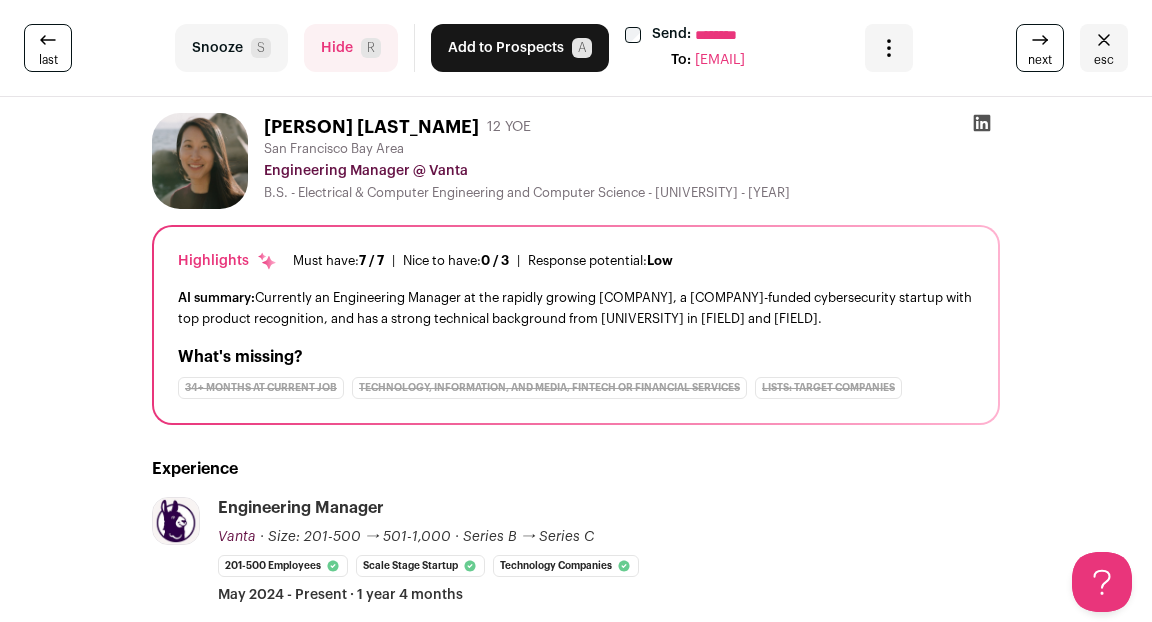 click on "Hide
R" at bounding box center [351, 48] 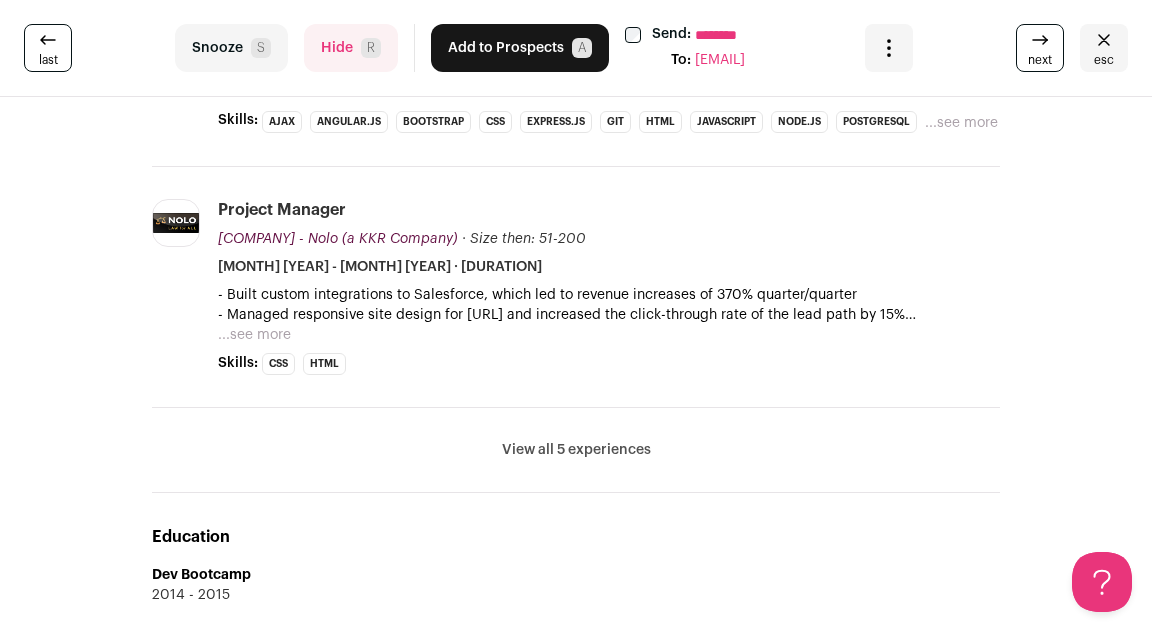 scroll, scrollTop: 910, scrollLeft: 0, axis: vertical 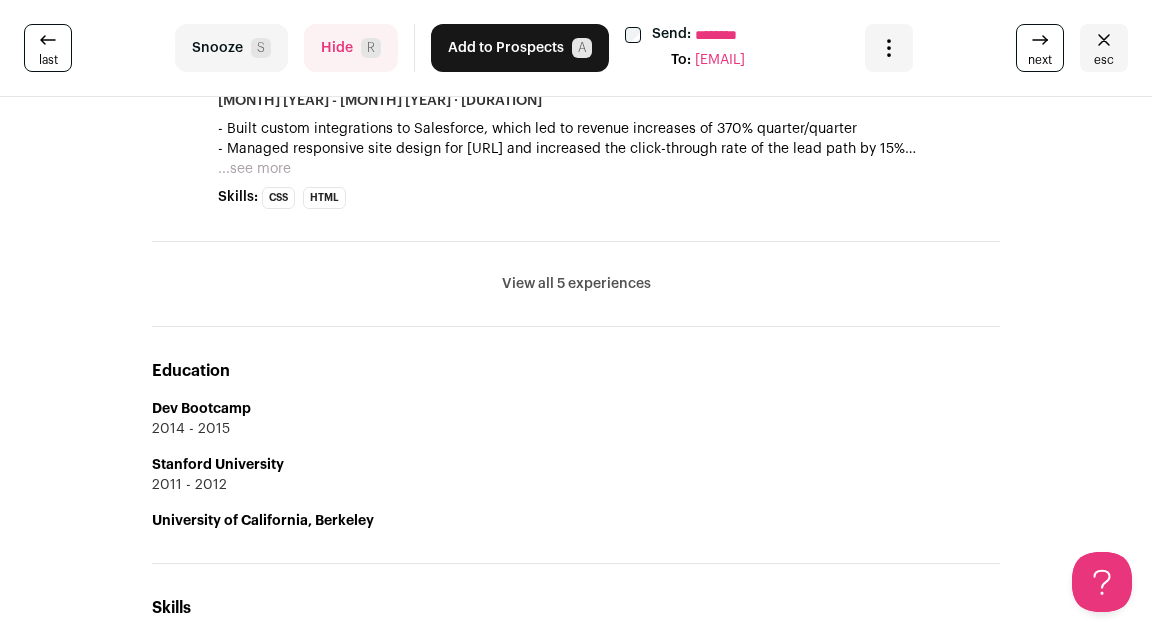 click on "View all 5 experiences" at bounding box center (576, 284) 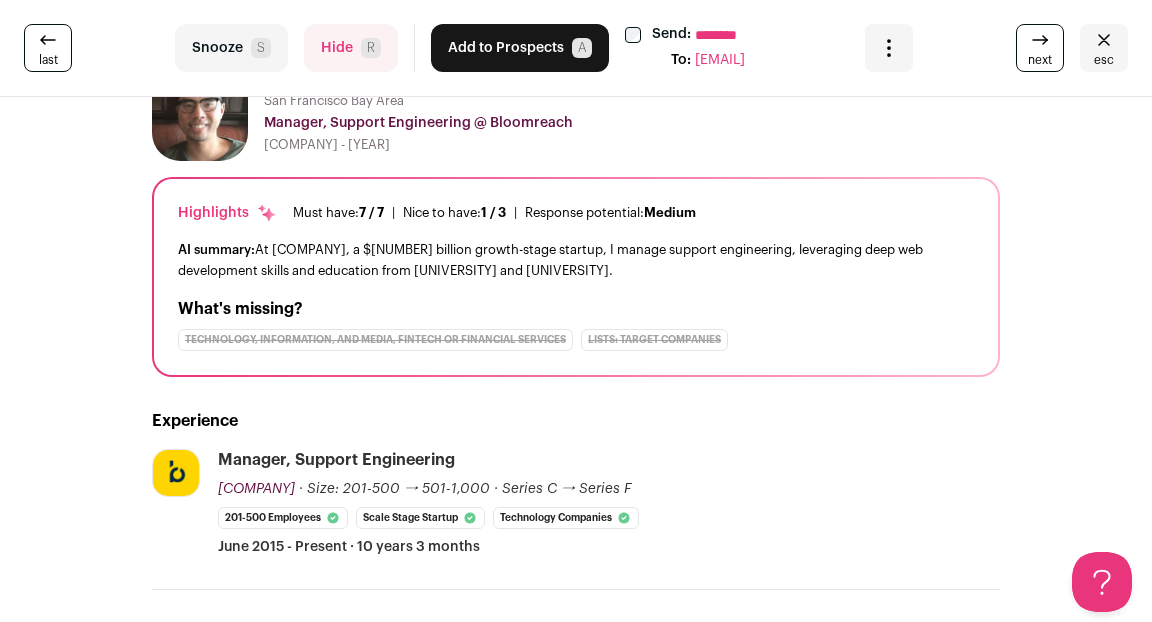 scroll, scrollTop: 0, scrollLeft: 0, axis: both 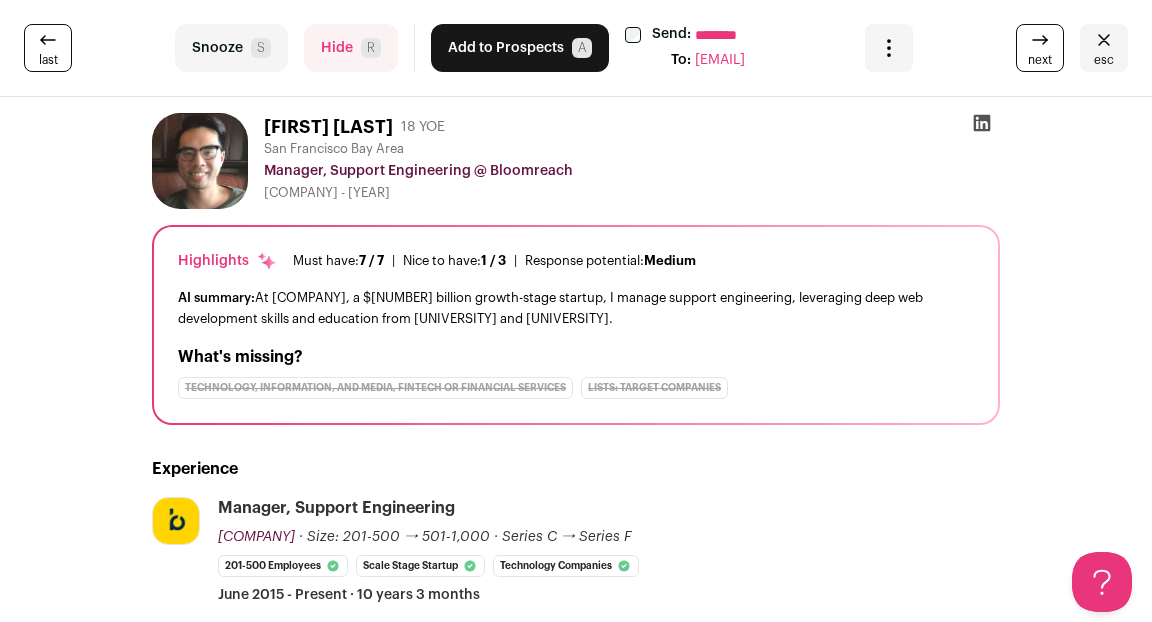 click on "Hide
R" at bounding box center (351, 48) 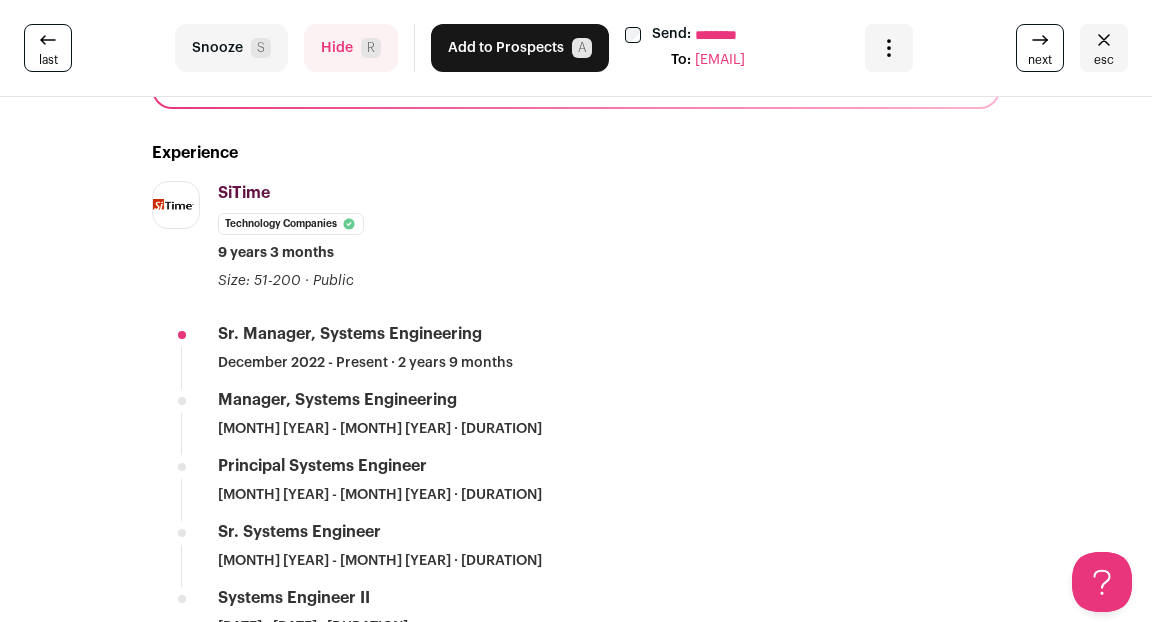 scroll, scrollTop: 0, scrollLeft: 0, axis: both 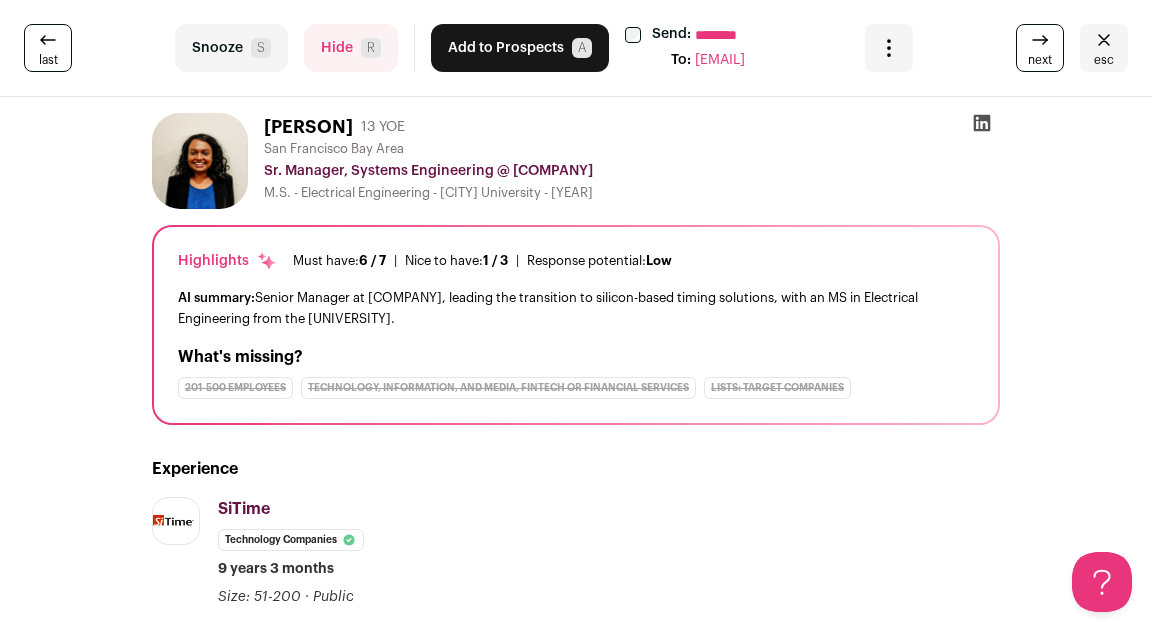 click on "last
Snooze
S
Hide
R
Add to Prospects
A
Send:
********
To:
[EMAIL]
Are you sure?
[FIRST] [LAST]  is already in your ATS. Do you wish to reach out to this candidate through wellfound:ai?
Cancel
********" at bounding box center [576, 48] 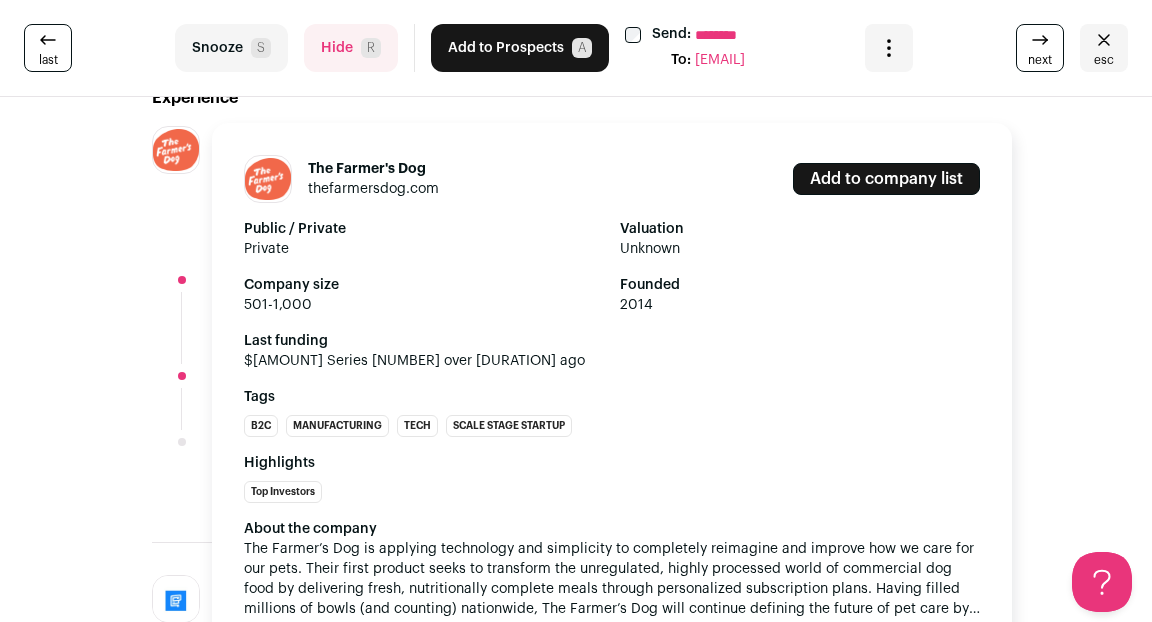 scroll, scrollTop: 374, scrollLeft: 0, axis: vertical 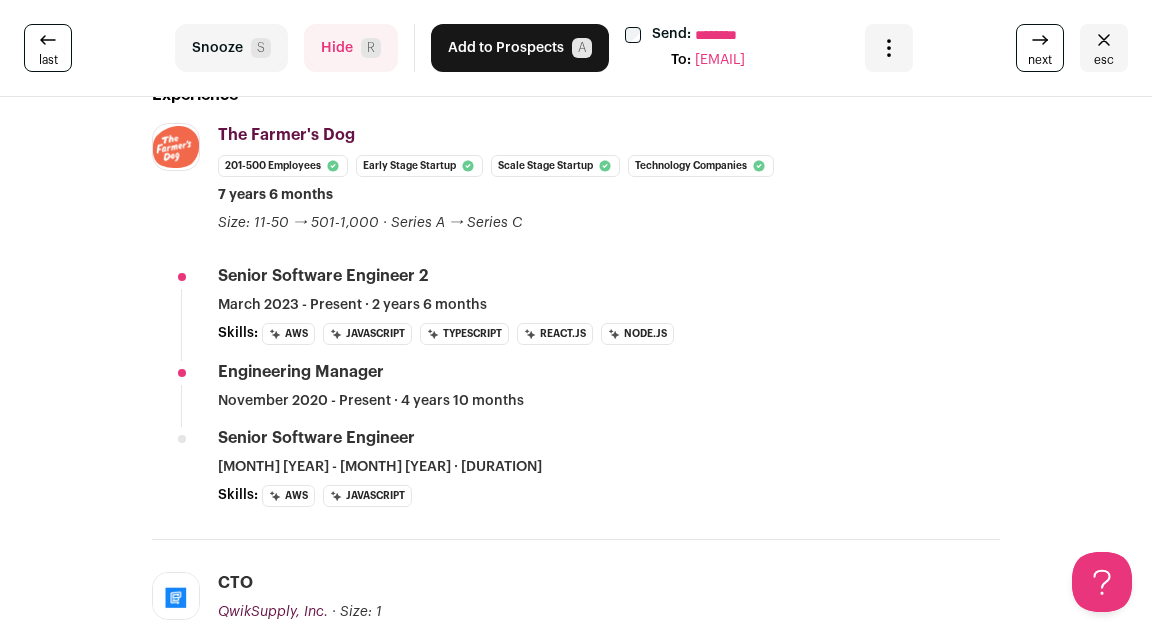 click on "Hide
R" at bounding box center (351, 48) 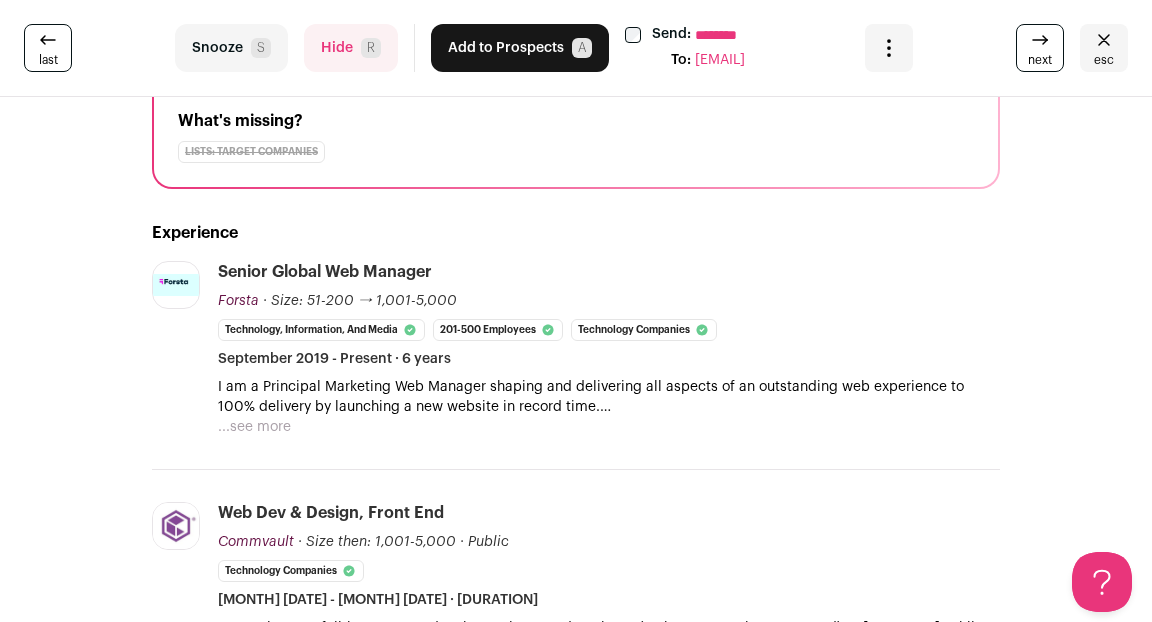scroll, scrollTop: 241, scrollLeft: 0, axis: vertical 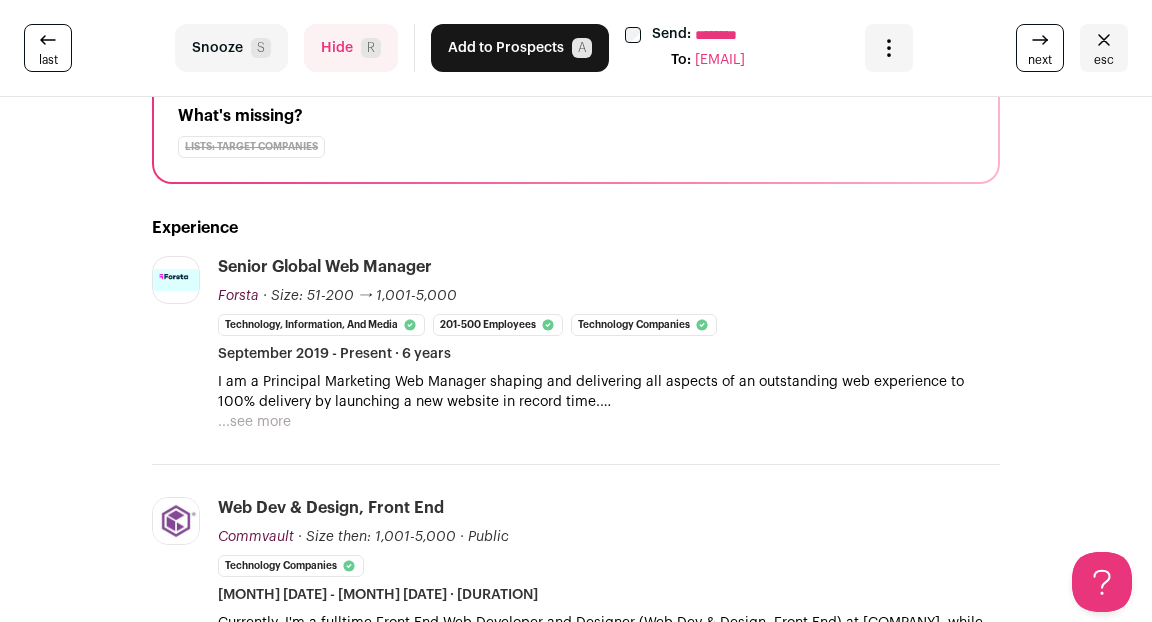 click on "Hide
R" at bounding box center (351, 48) 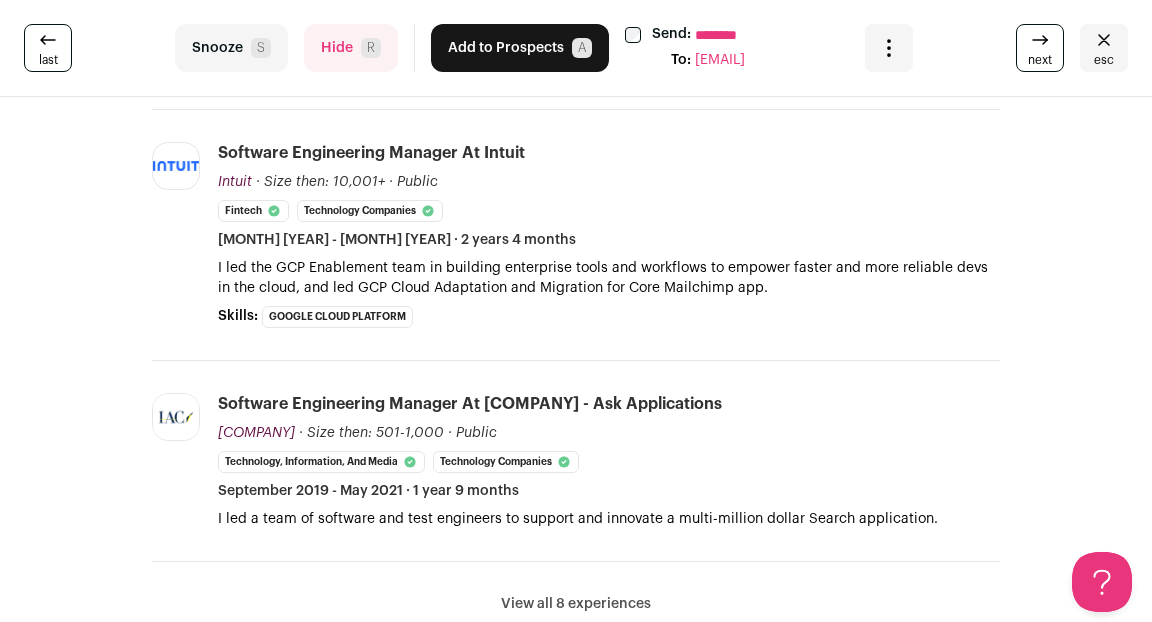 scroll, scrollTop: 0, scrollLeft: 0, axis: both 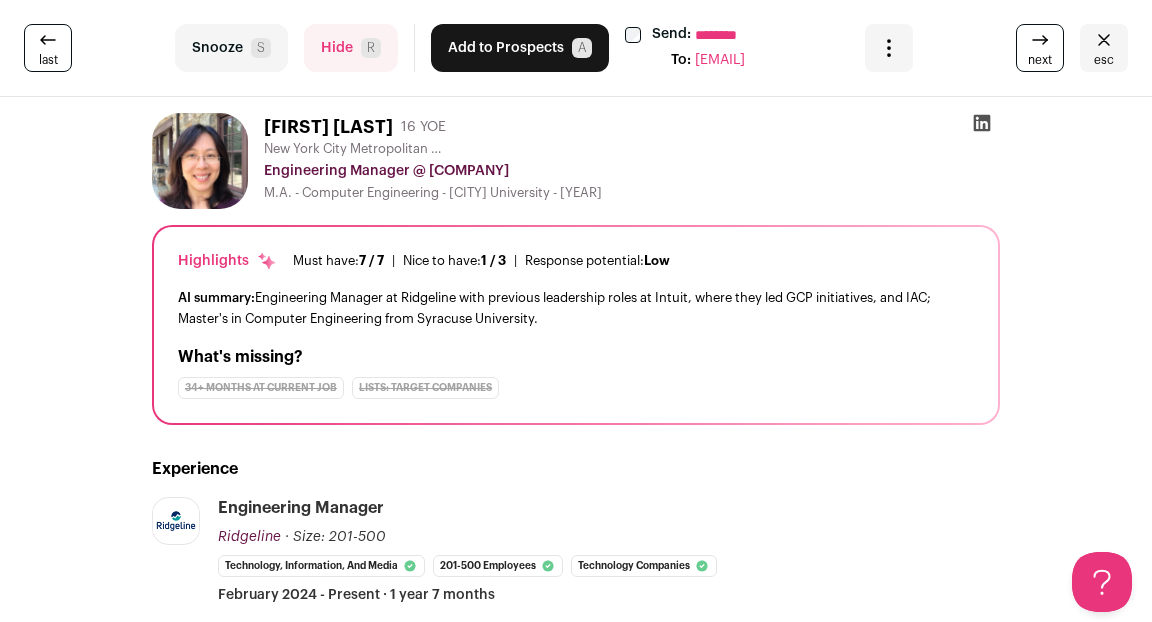 click on "Add to Prospects
A" at bounding box center (520, 48) 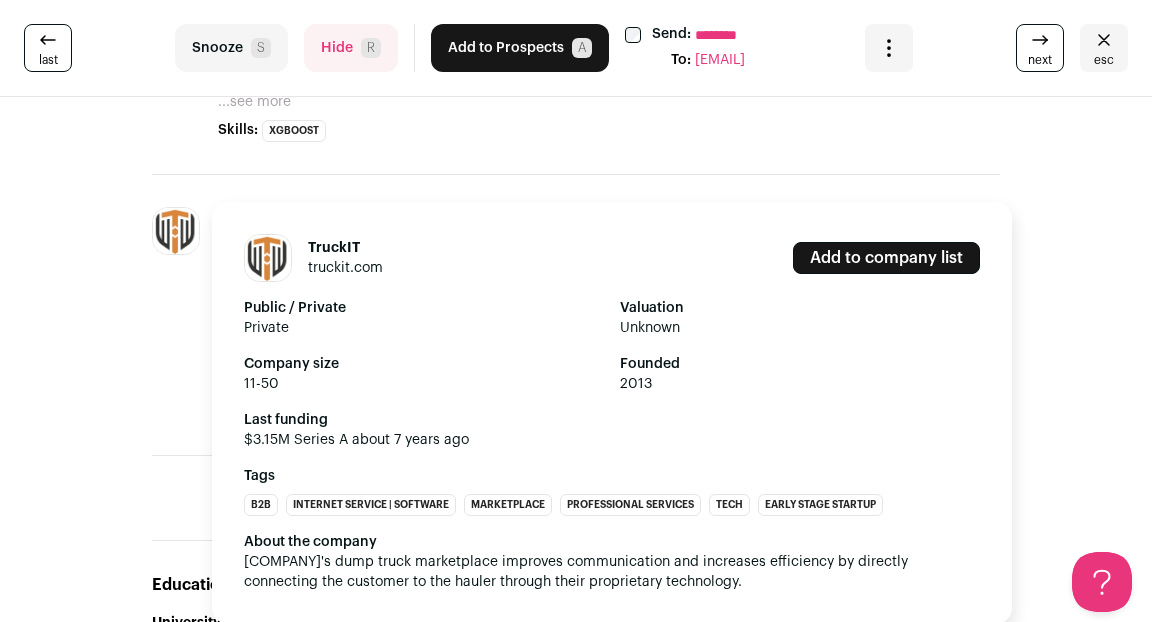 scroll, scrollTop: 943, scrollLeft: 0, axis: vertical 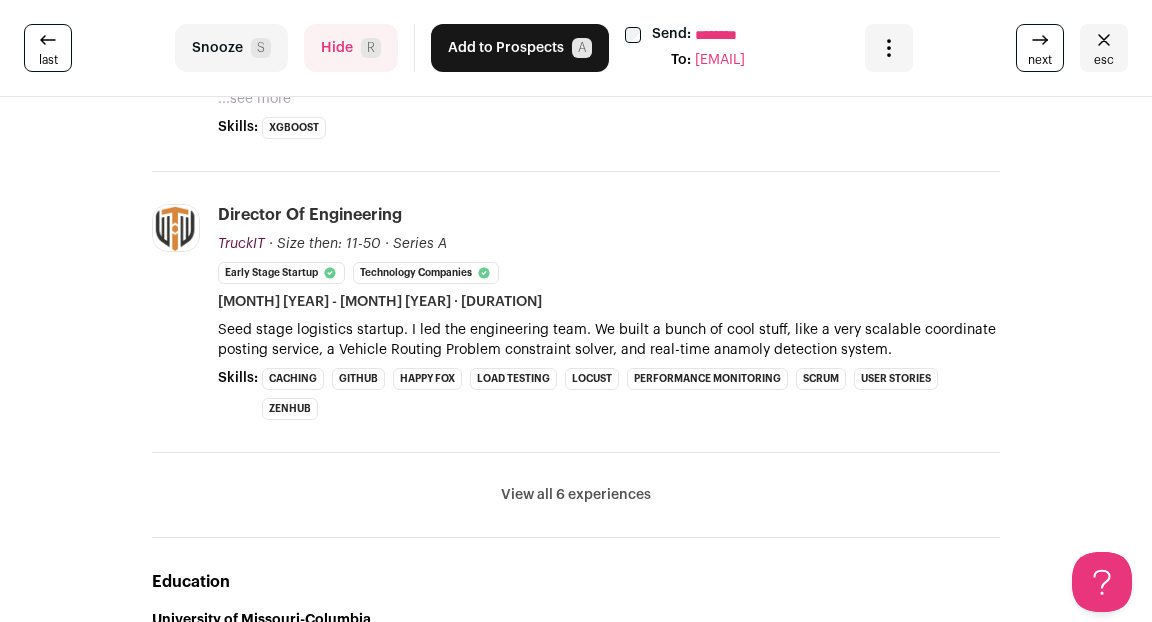click on "View all 6 experiences" at bounding box center [576, 495] 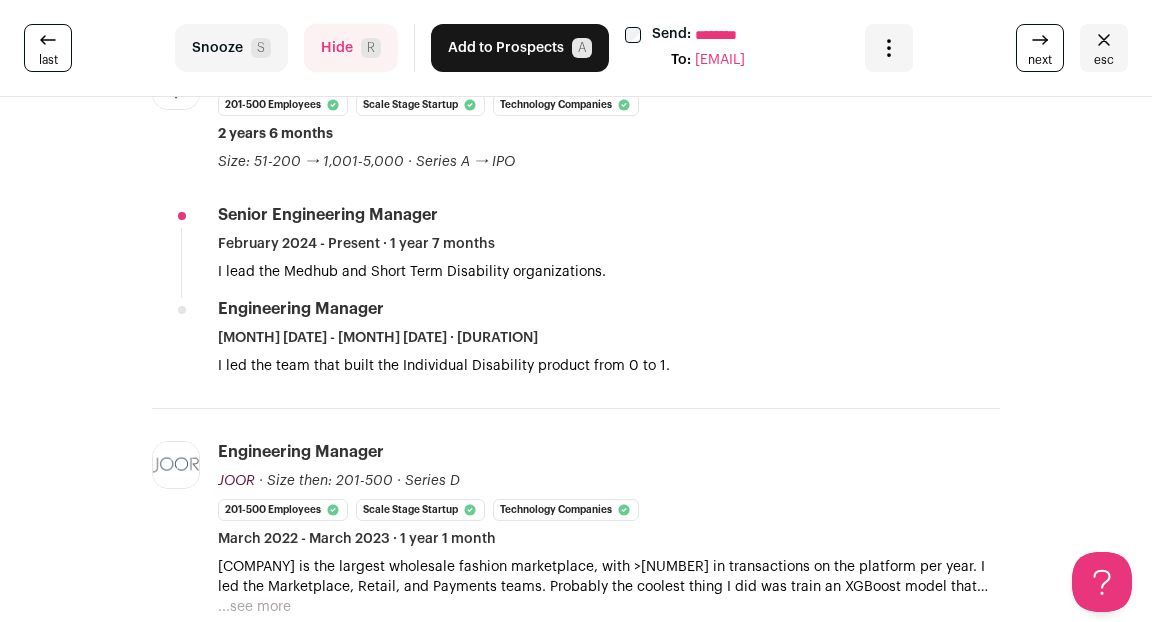 scroll, scrollTop: 0, scrollLeft: 0, axis: both 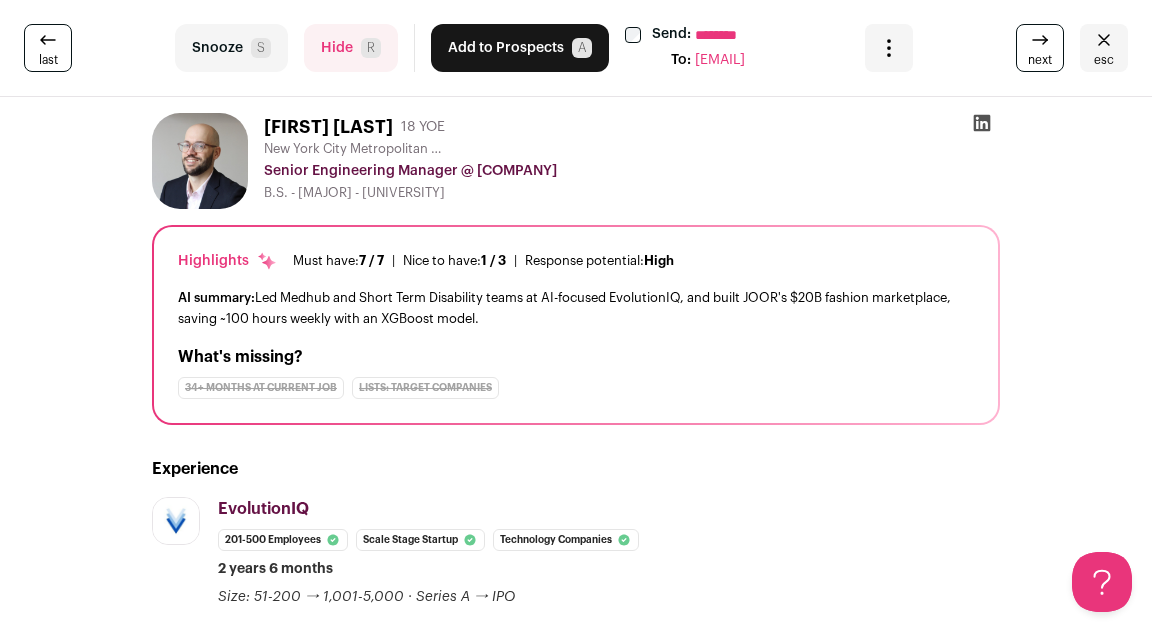 click on "Add to Prospects
A" at bounding box center (520, 48) 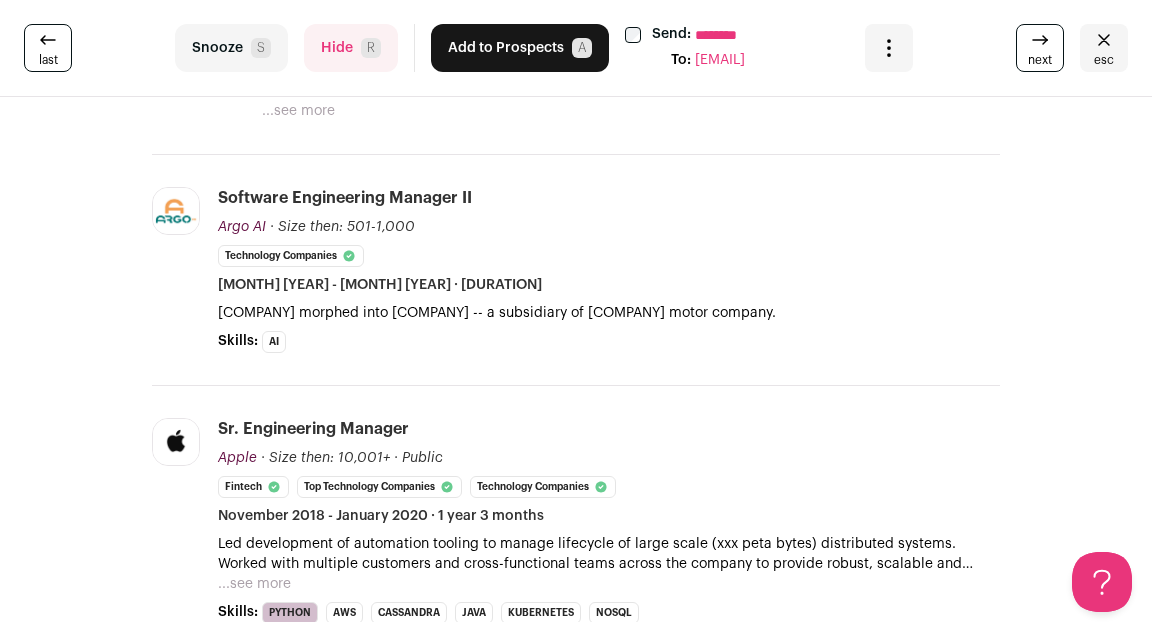 scroll, scrollTop: 615, scrollLeft: 0, axis: vertical 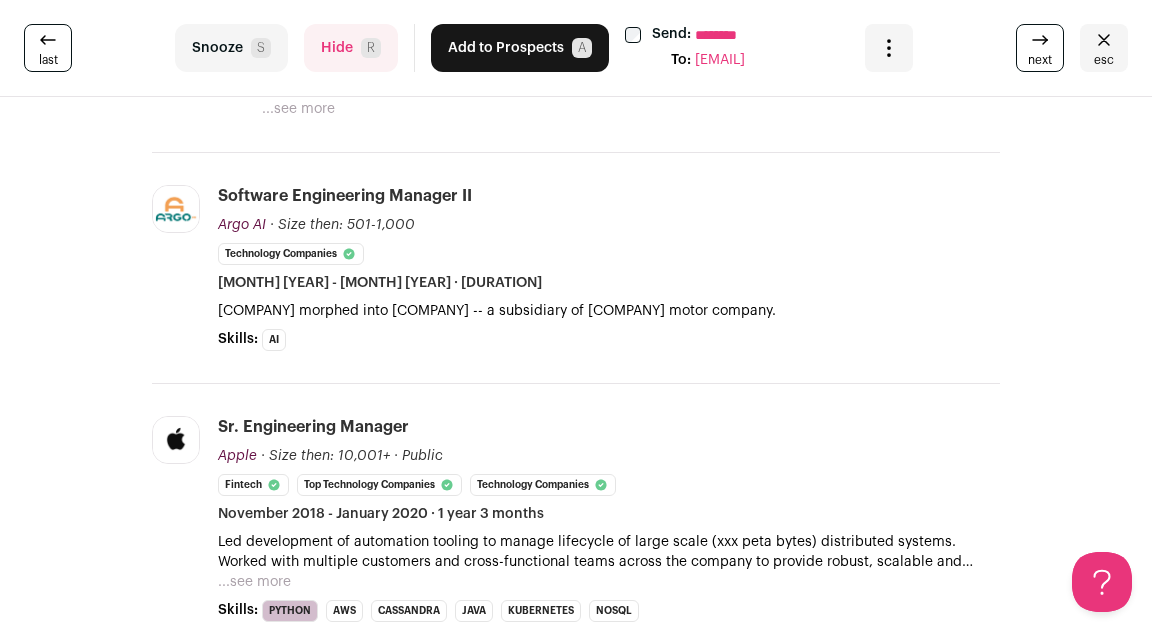 click on "Hide
R" at bounding box center [351, 48] 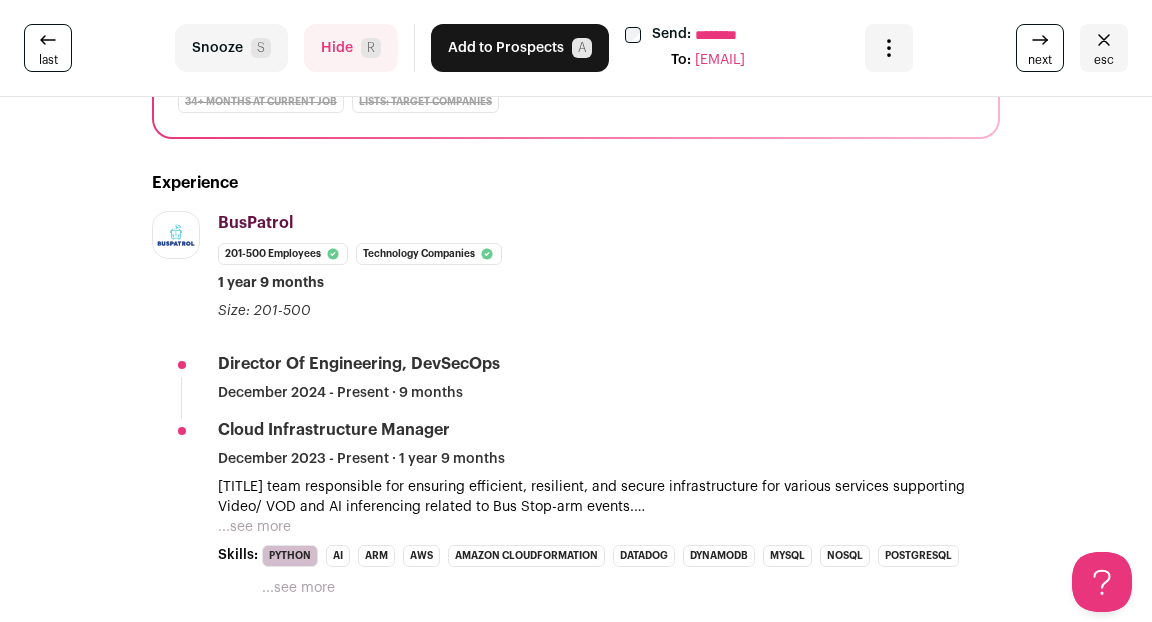 scroll, scrollTop: 317, scrollLeft: 0, axis: vertical 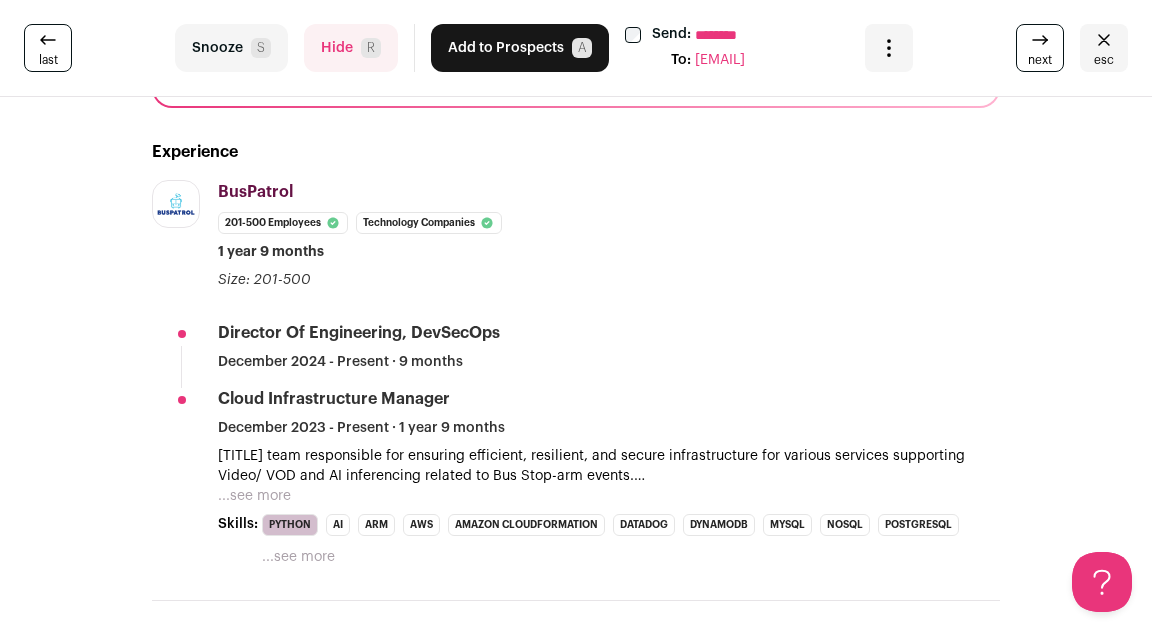 click on "Hide
R" at bounding box center (351, 48) 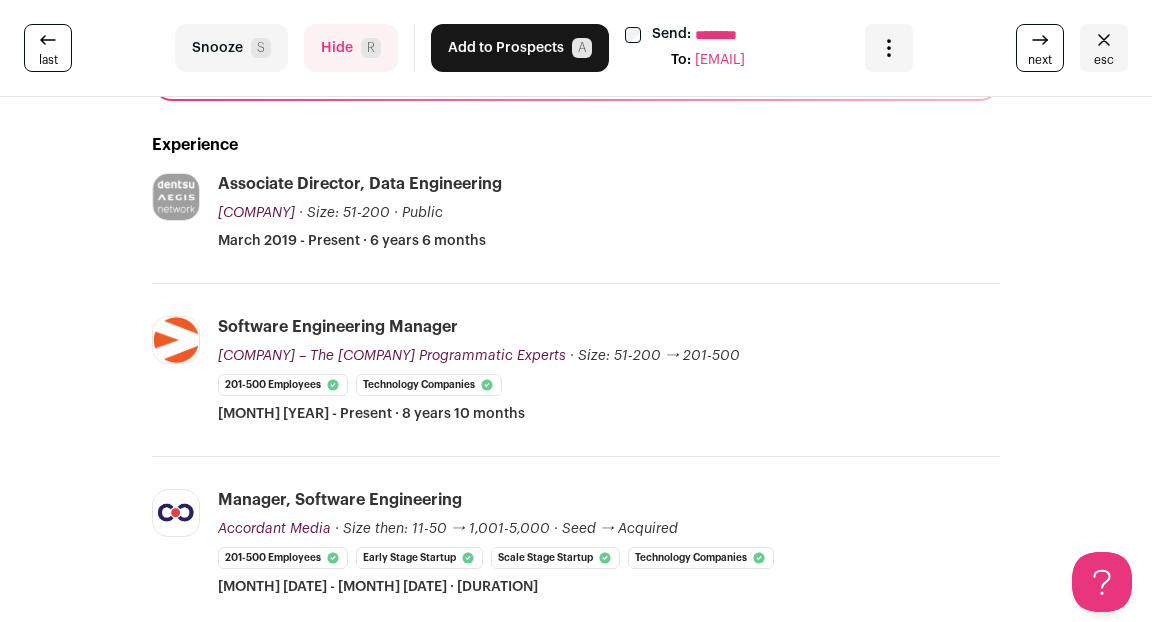 scroll, scrollTop: 339, scrollLeft: 0, axis: vertical 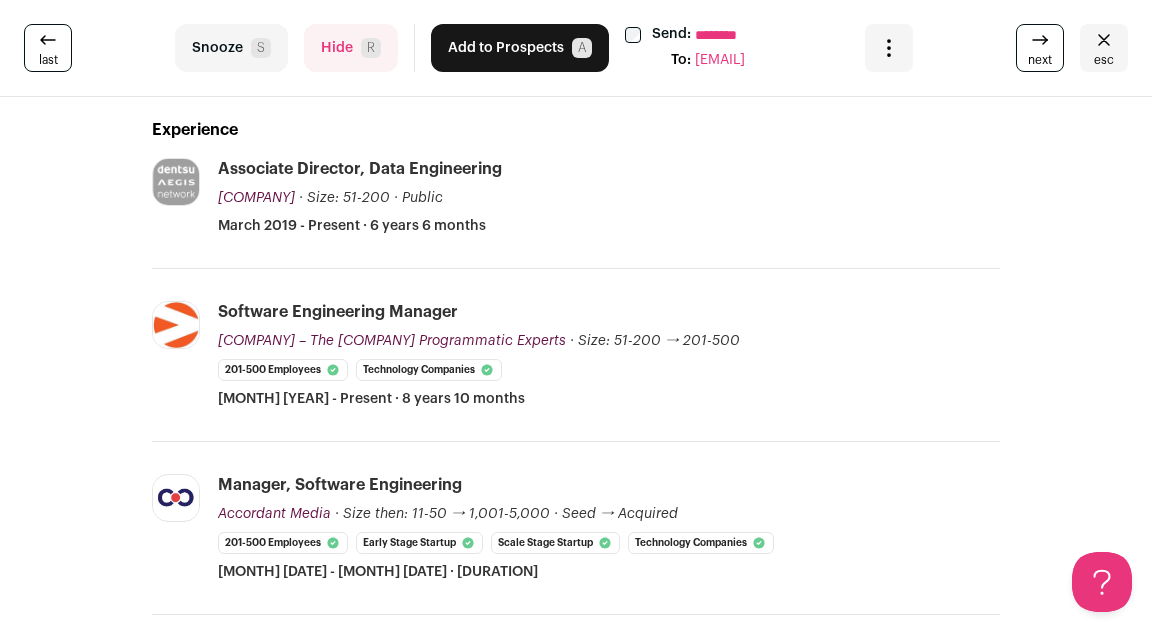 click on "Hide
R" at bounding box center (351, 48) 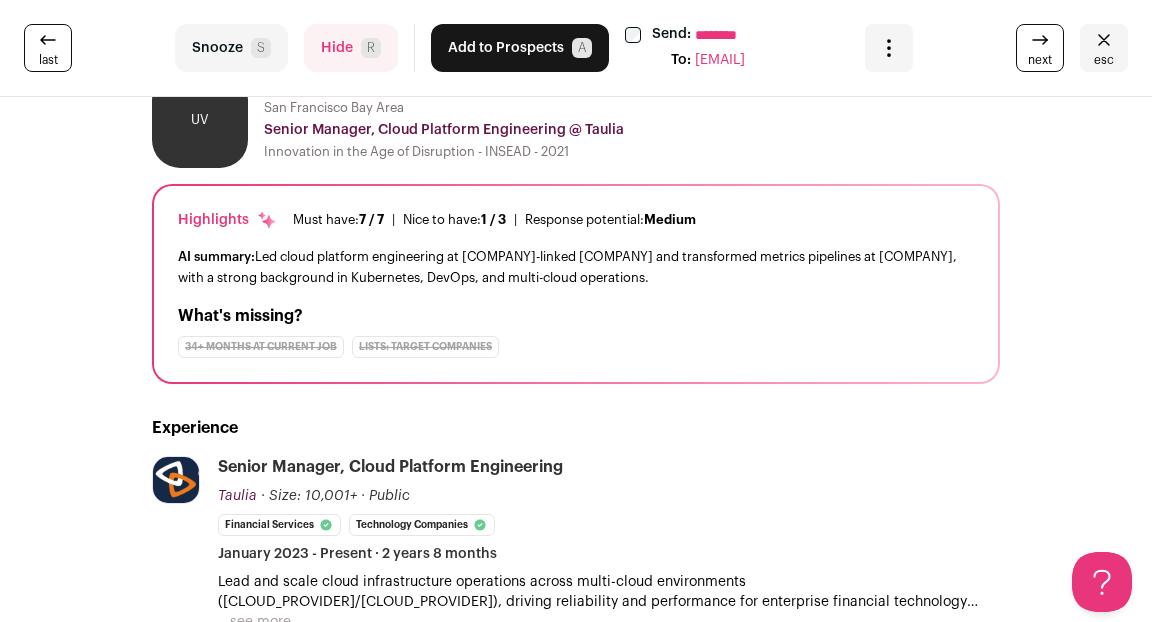 scroll, scrollTop: 0, scrollLeft: 0, axis: both 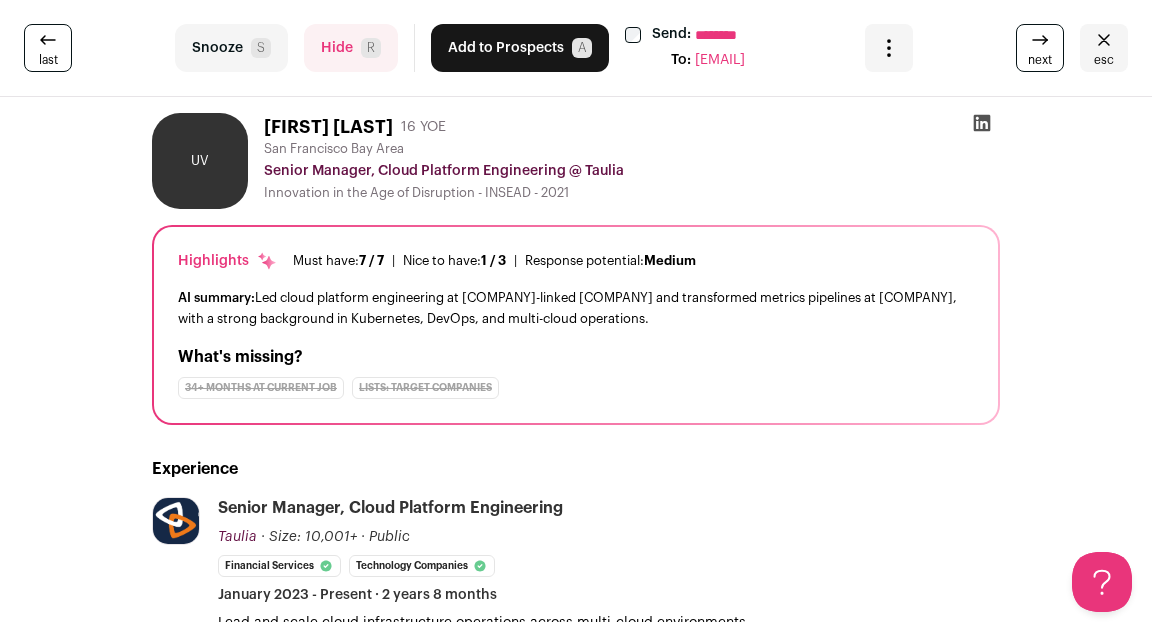 click 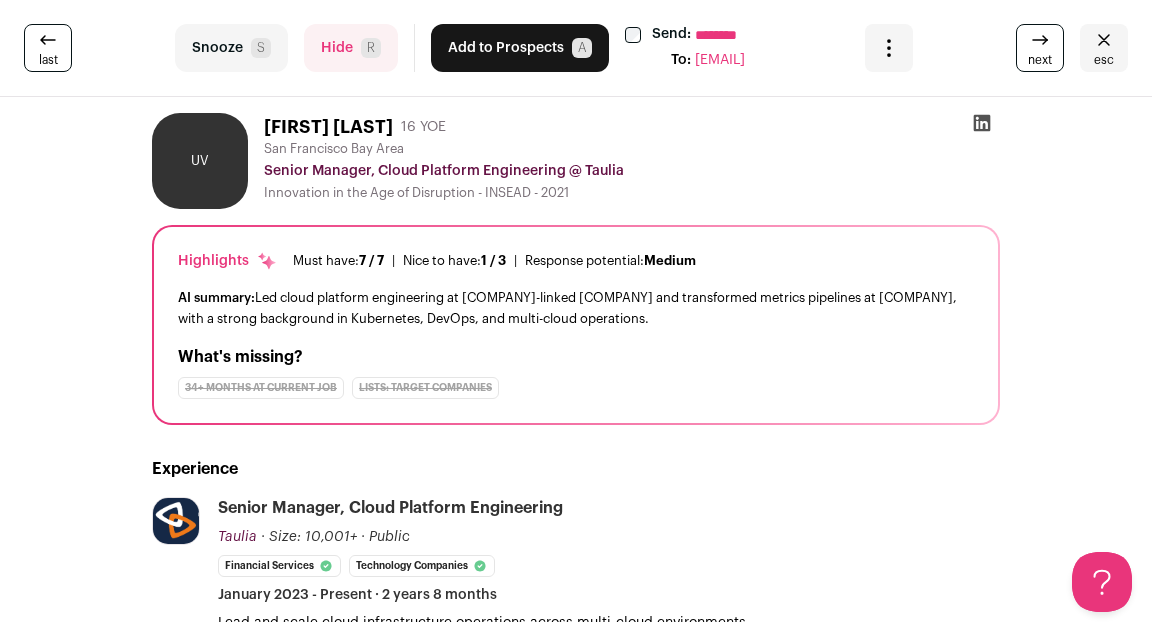 click on "Add to Prospects
A" at bounding box center [520, 48] 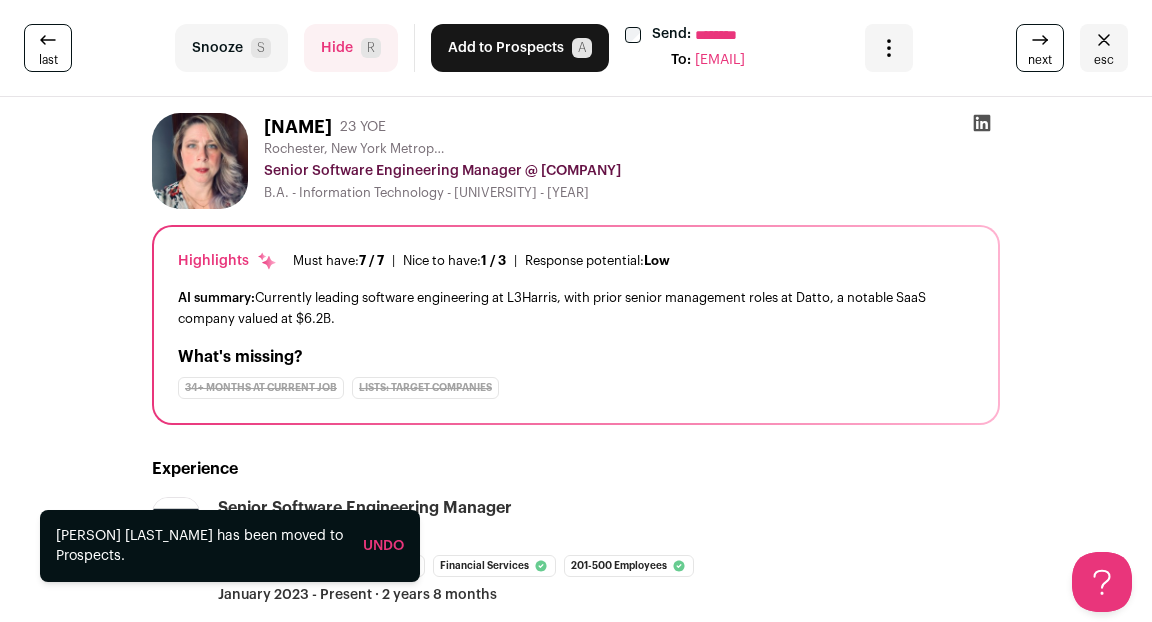 click 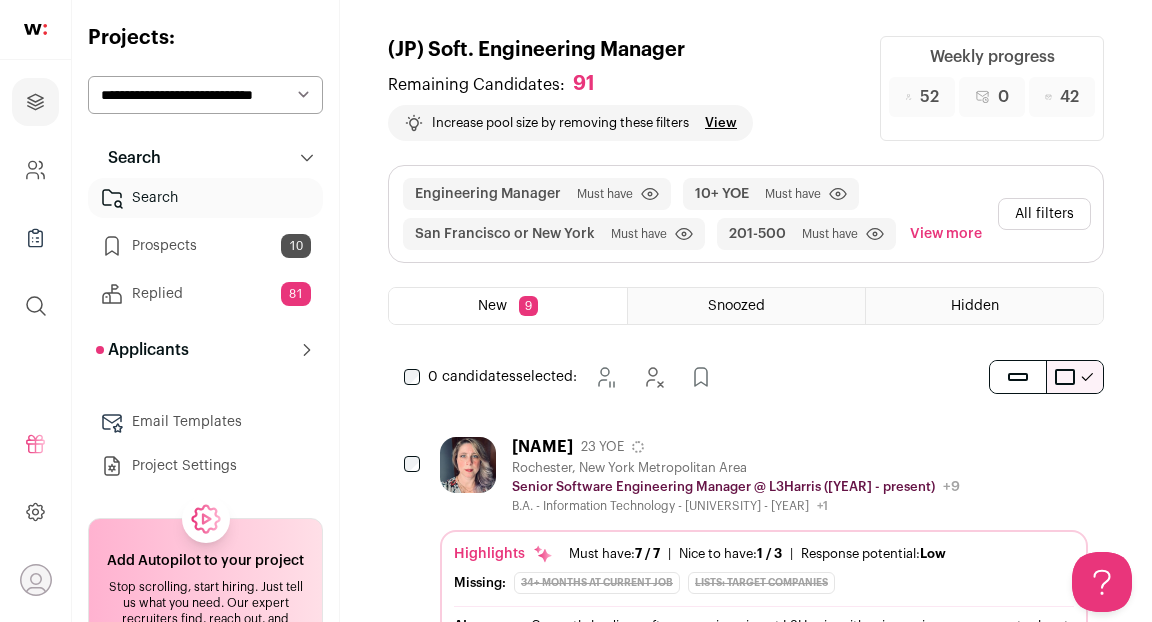click on "Prospects
10" at bounding box center [205, 246] 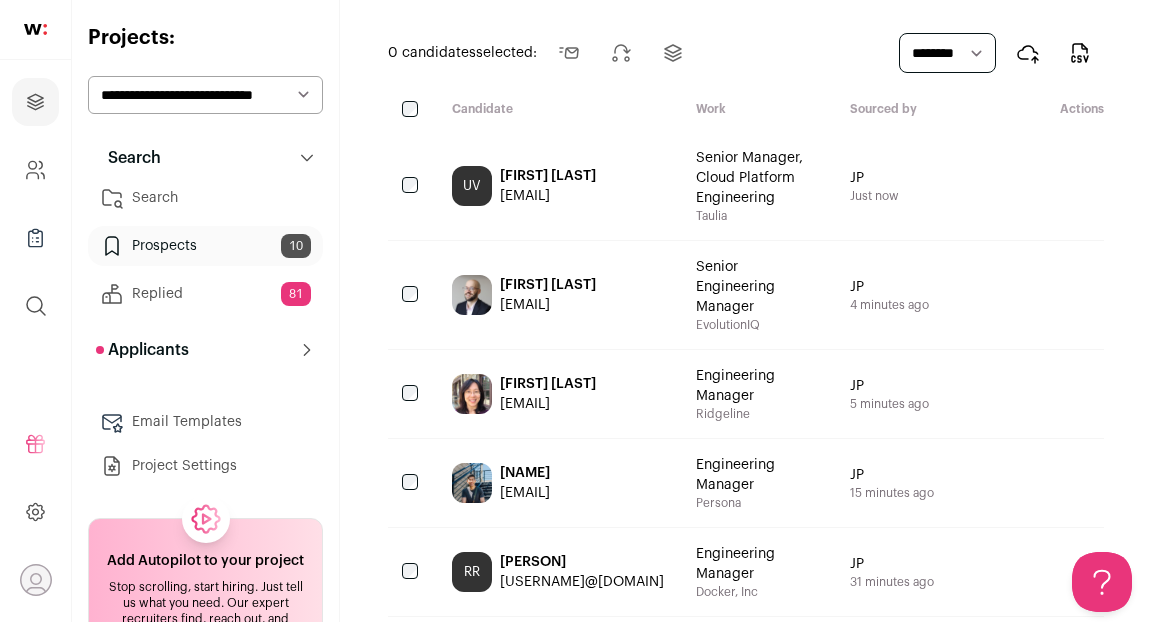 scroll, scrollTop: 117, scrollLeft: 0, axis: vertical 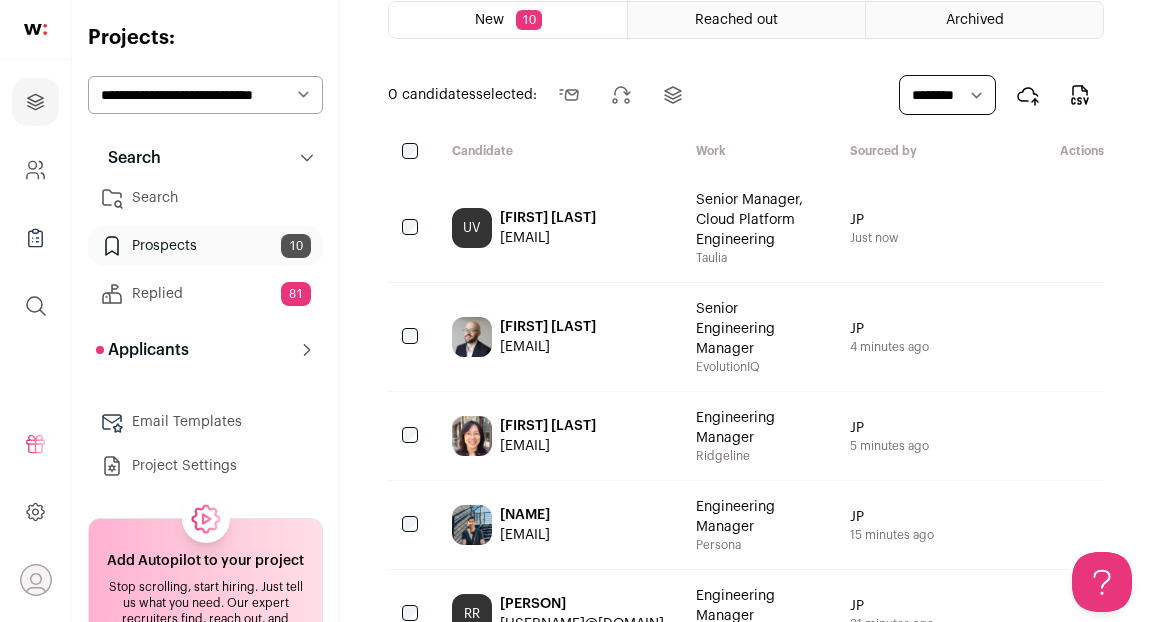 click on "Search" at bounding box center [205, 198] 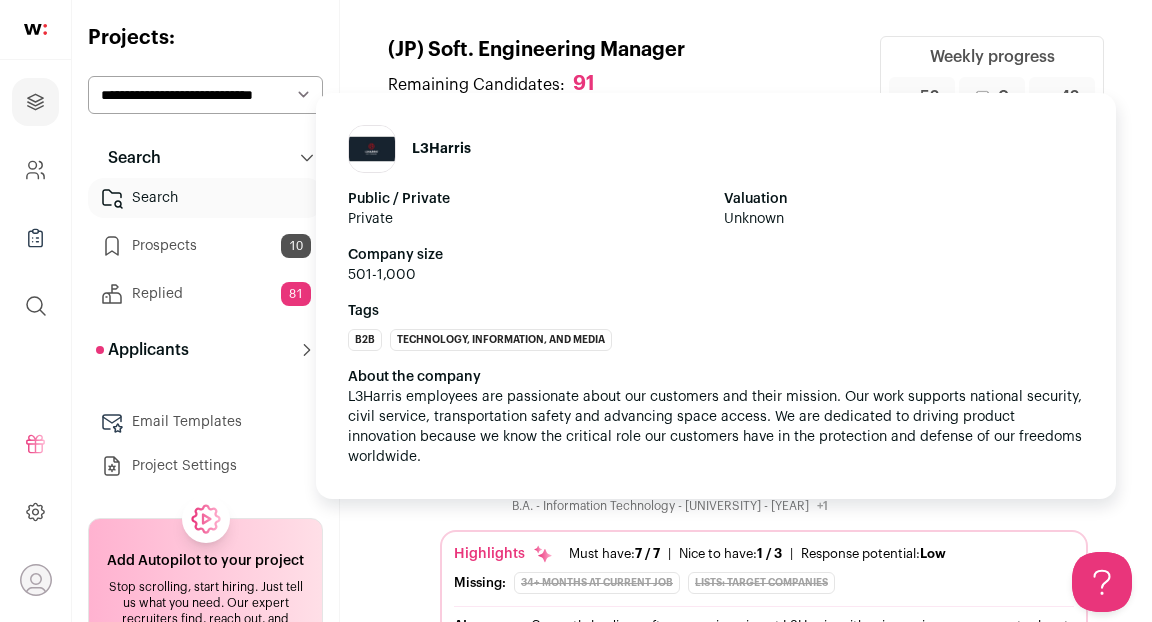 scroll, scrollTop: 0, scrollLeft: 0, axis: both 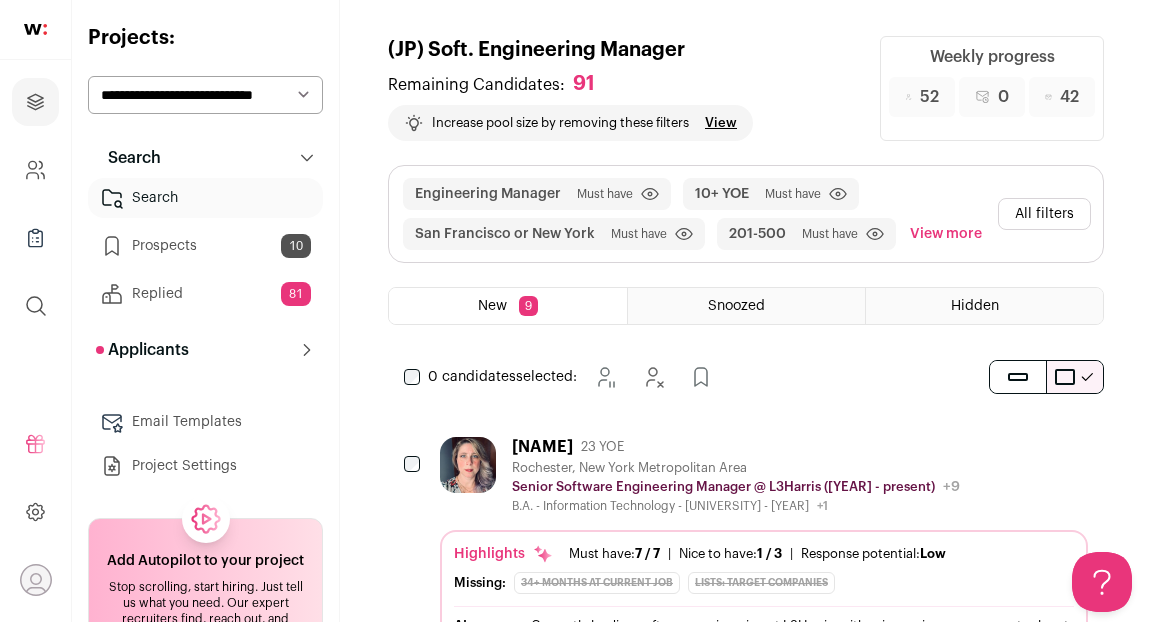 click on "[NAME]
[NUMBER] YOE" at bounding box center (736, 447) 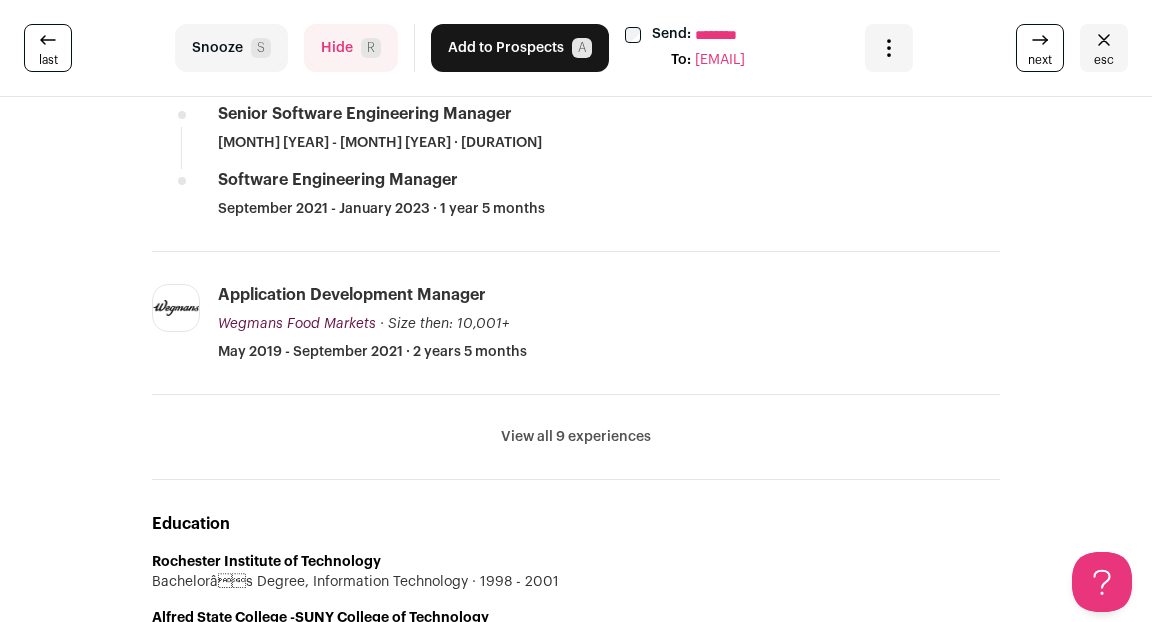 scroll, scrollTop: 710, scrollLeft: 0, axis: vertical 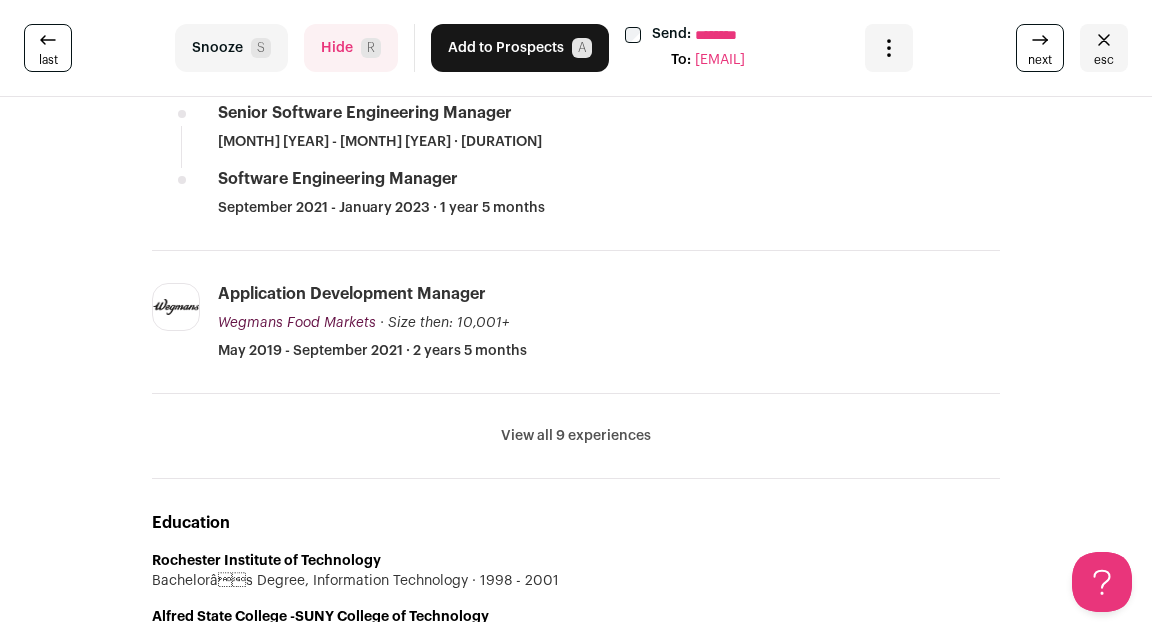 click on "View all 9 experiences" at bounding box center (576, 436) 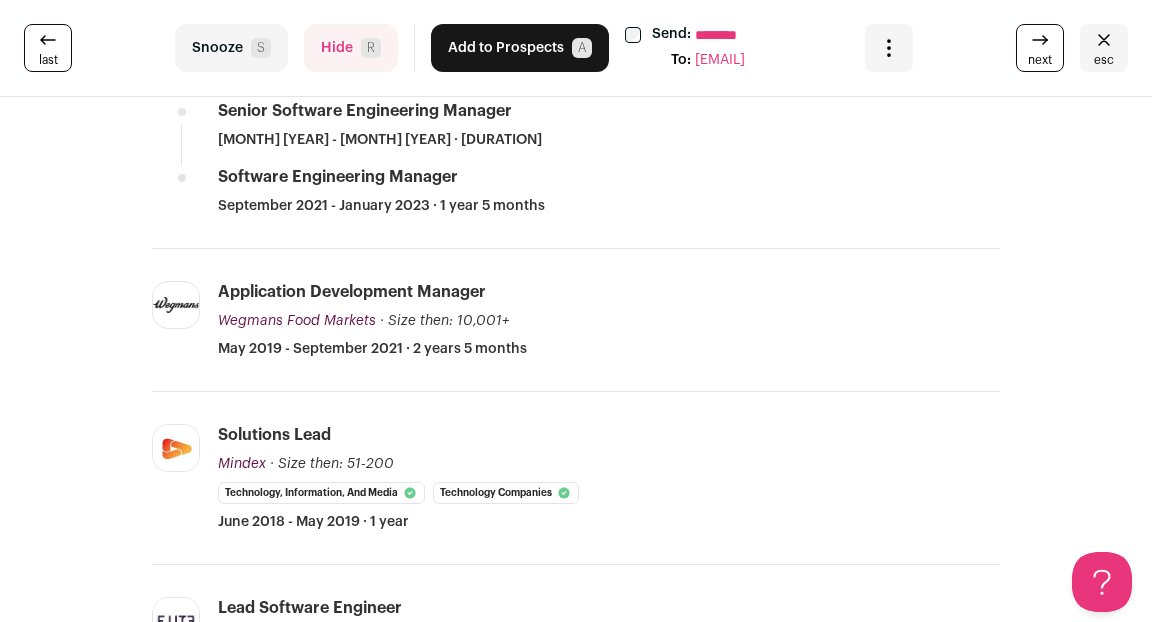 scroll, scrollTop: 0, scrollLeft: 0, axis: both 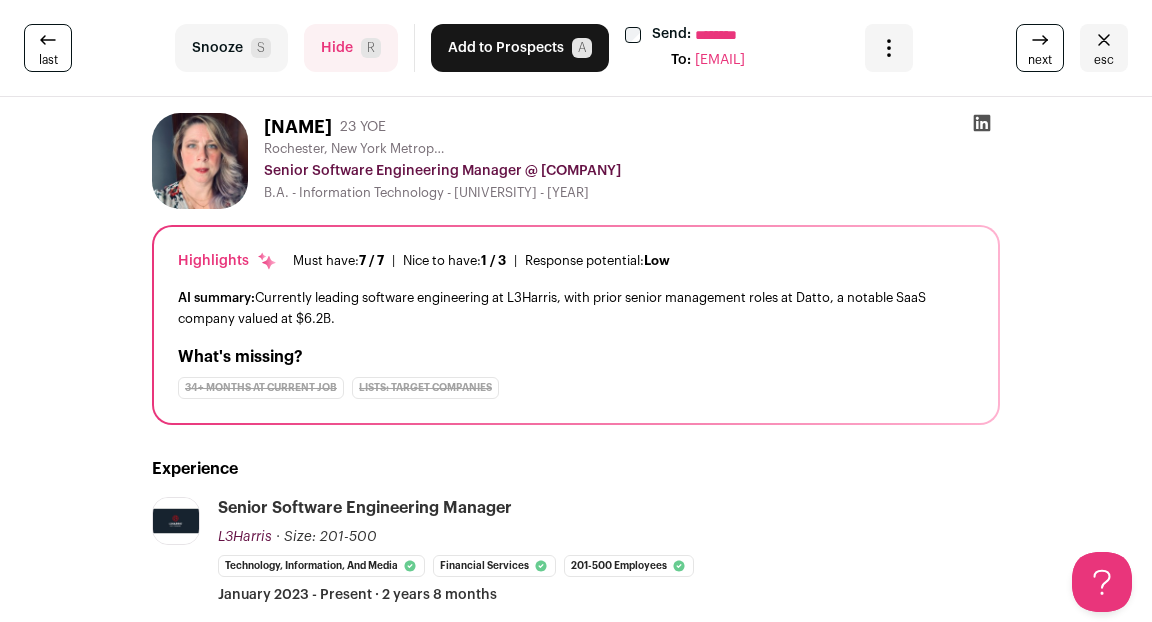click on "Add to Prospects
A" at bounding box center (520, 48) 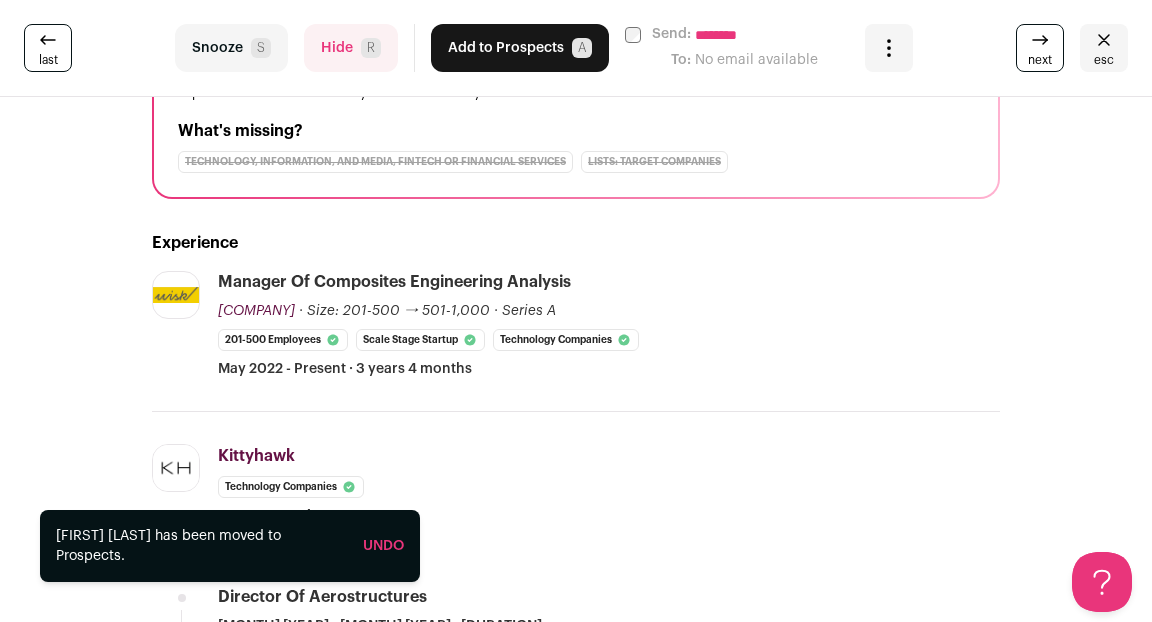 scroll, scrollTop: 272, scrollLeft: 0, axis: vertical 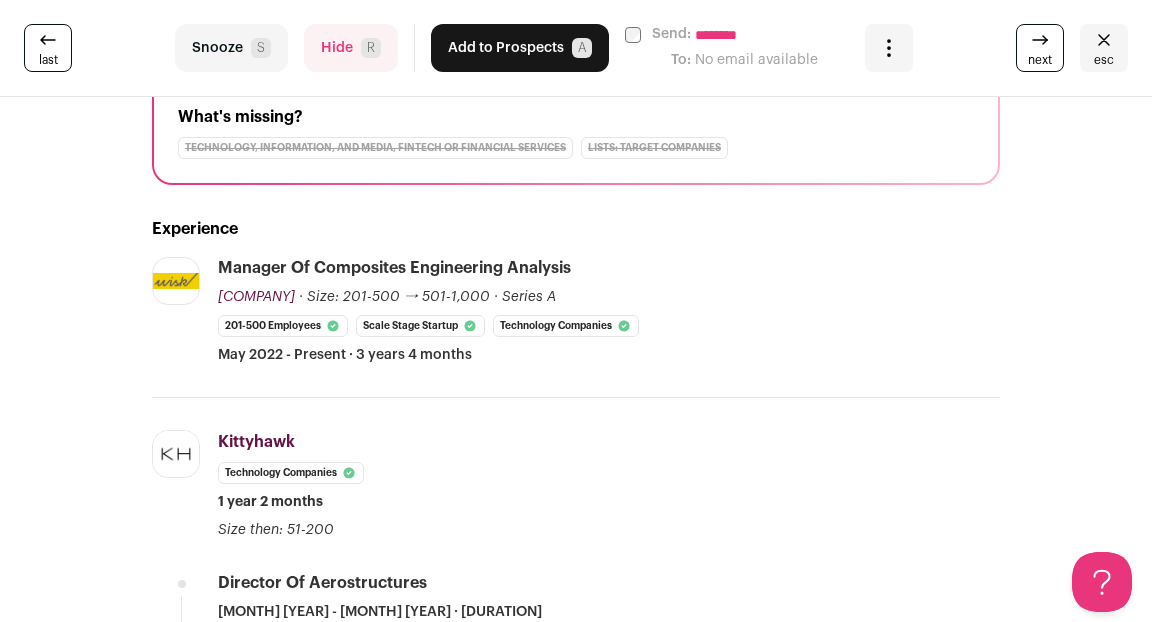 click on "Hide
R" at bounding box center (351, 48) 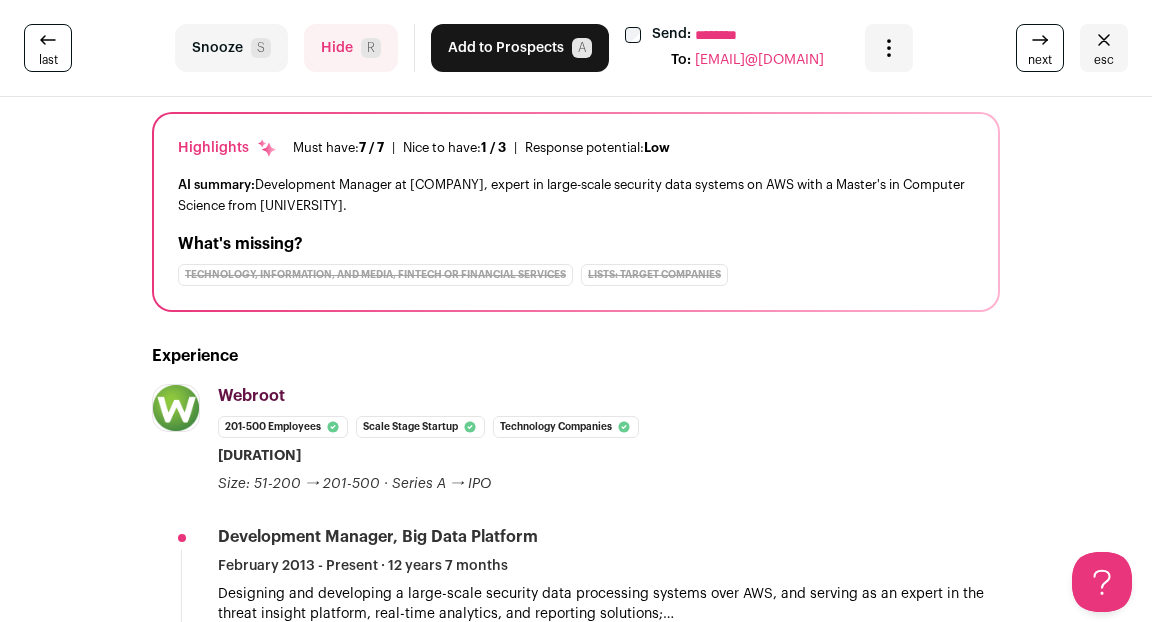 scroll, scrollTop: 0, scrollLeft: 0, axis: both 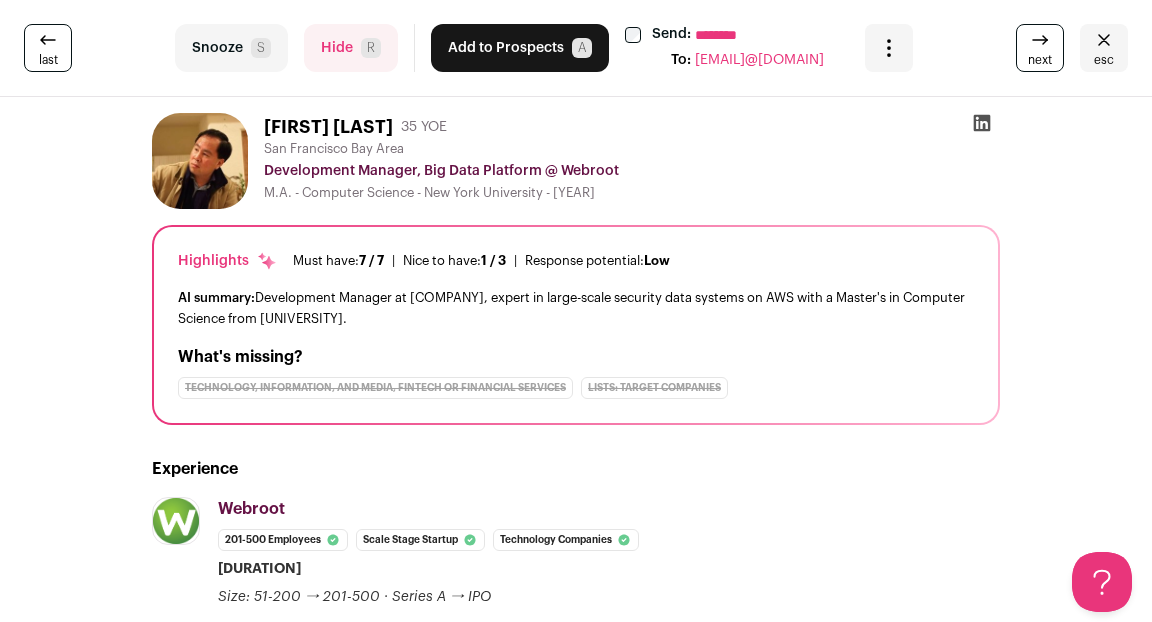 click on "Hide
R" at bounding box center (351, 48) 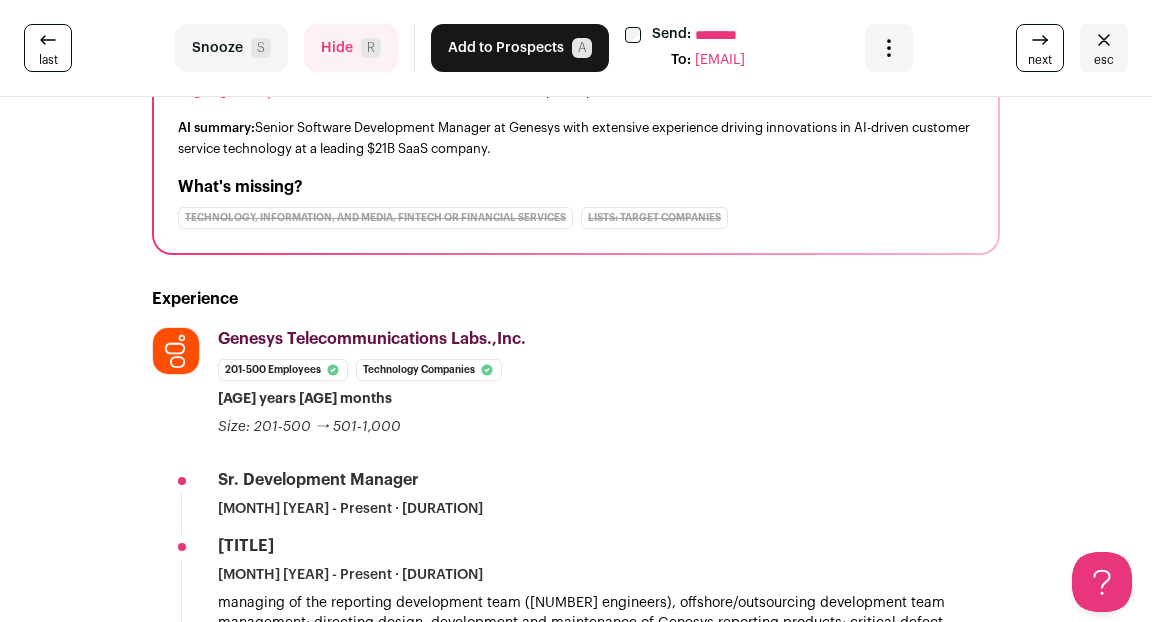scroll, scrollTop: 0, scrollLeft: 0, axis: both 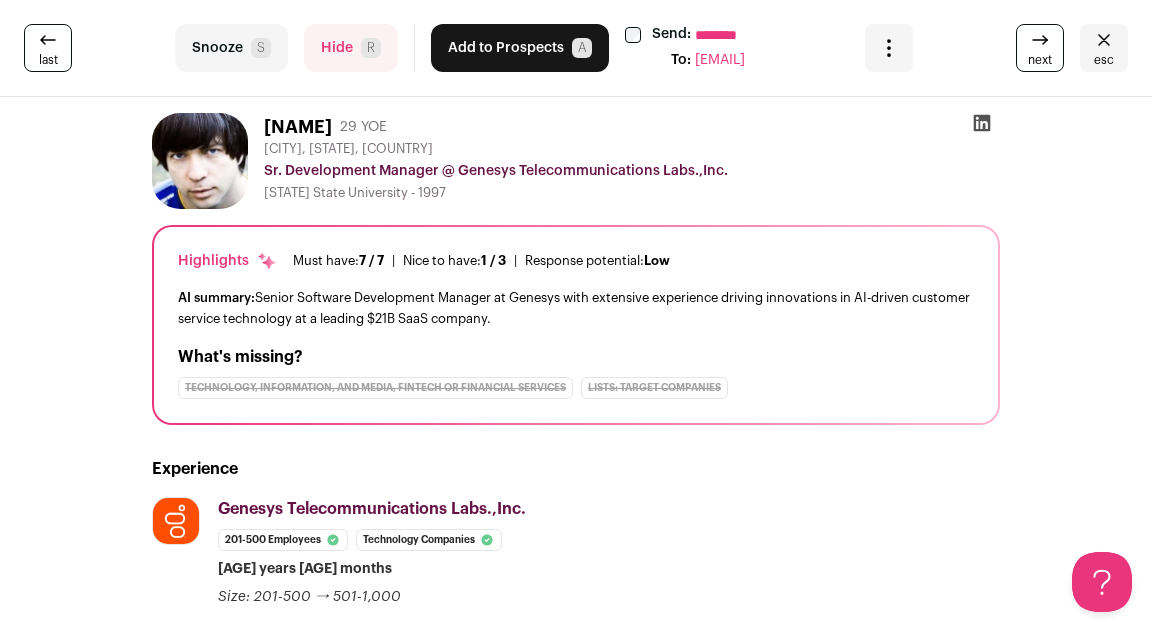 click on "Hide
R" at bounding box center (351, 48) 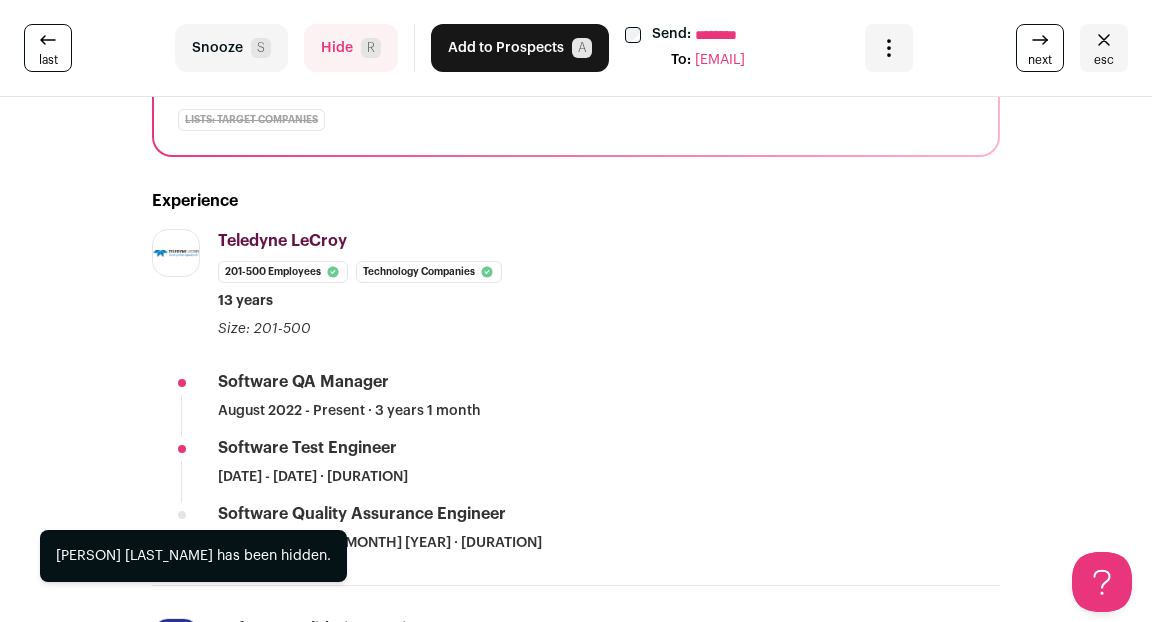 scroll, scrollTop: 286, scrollLeft: 0, axis: vertical 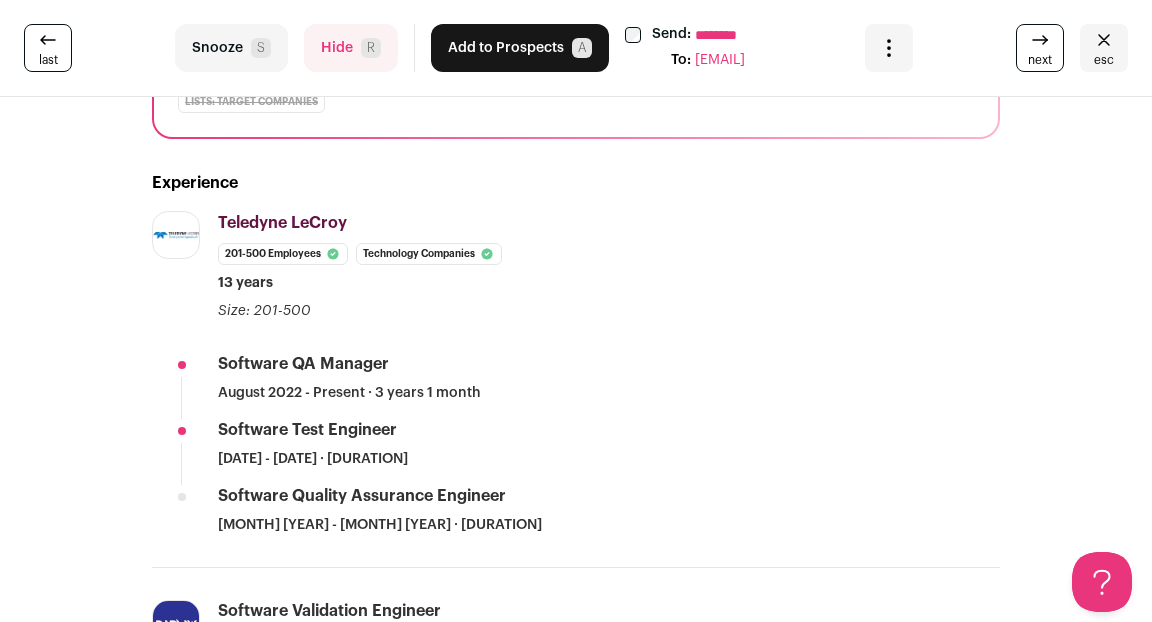 click on "Hide
R" at bounding box center [351, 48] 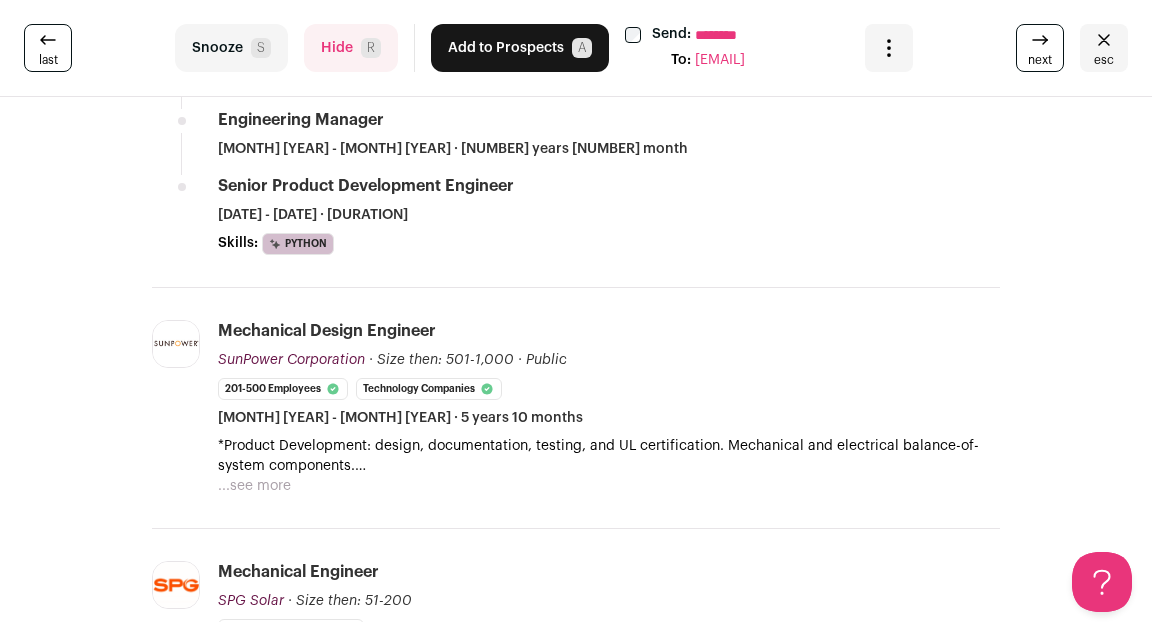 scroll, scrollTop: 654, scrollLeft: 0, axis: vertical 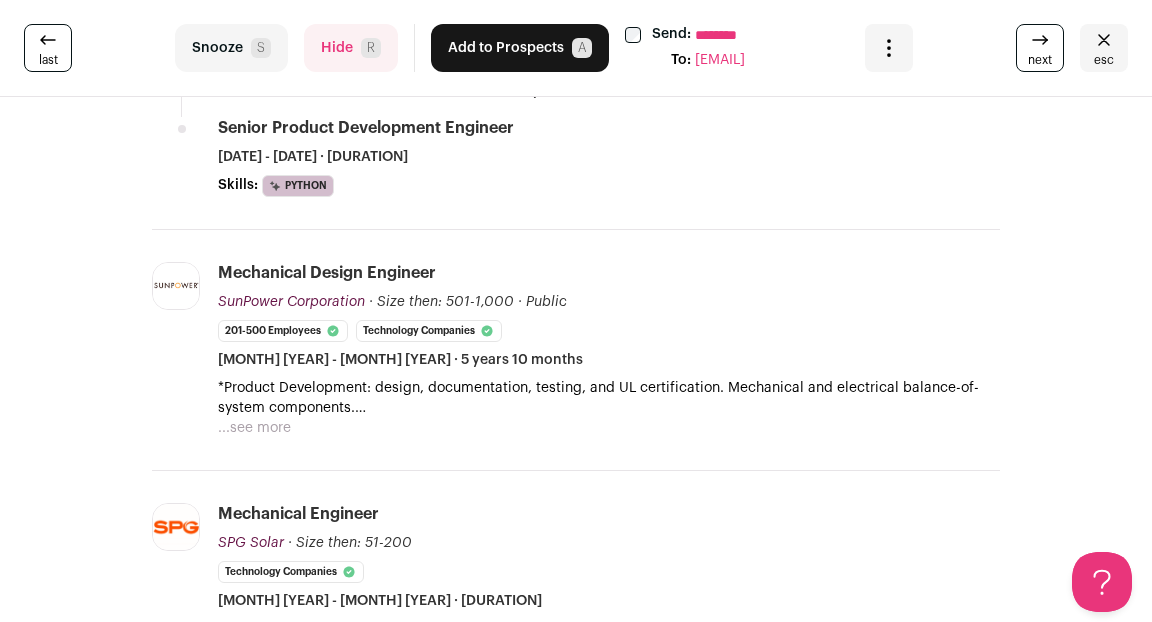 click on "Hide
R" at bounding box center [351, 48] 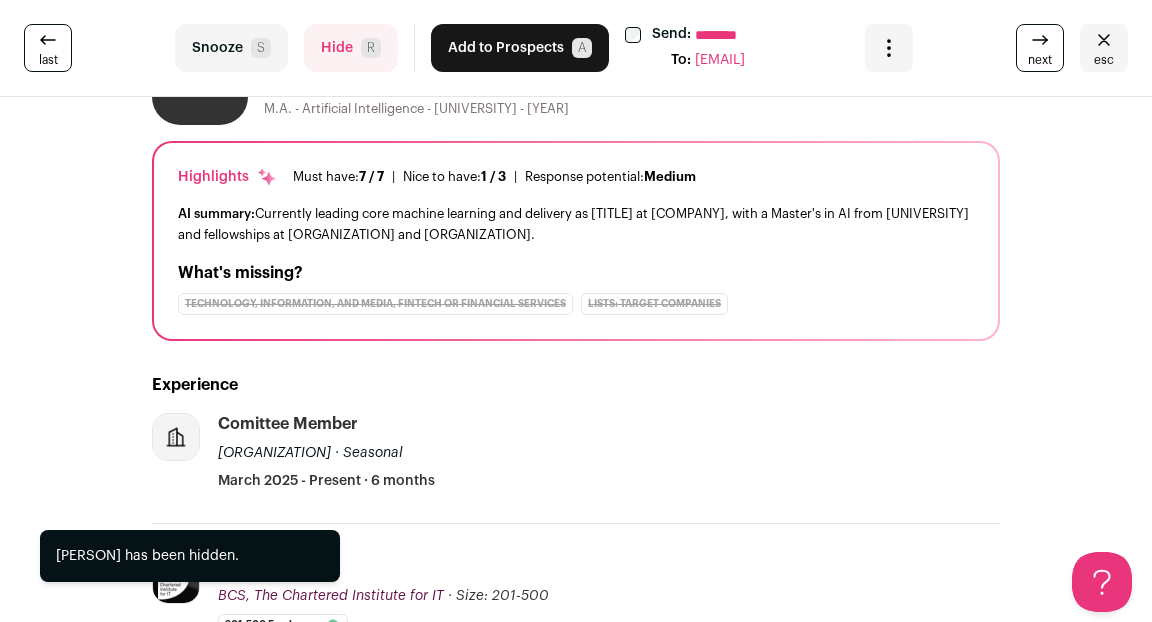 scroll, scrollTop: 0, scrollLeft: 0, axis: both 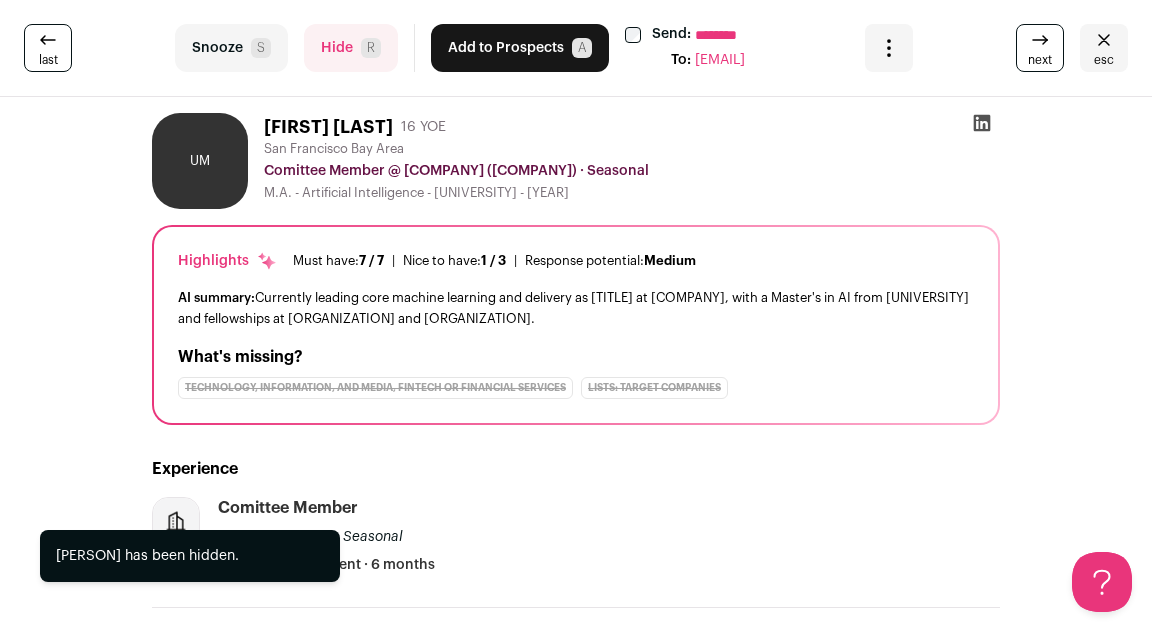 click on "Hide
R" at bounding box center [351, 48] 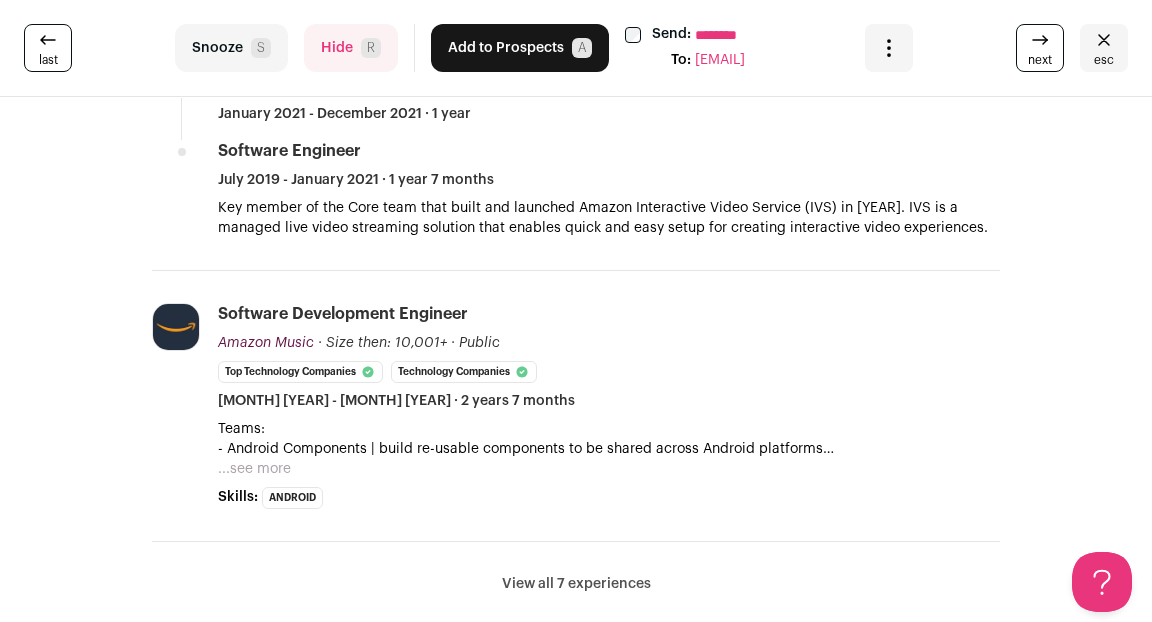 scroll, scrollTop: 904, scrollLeft: 0, axis: vertical 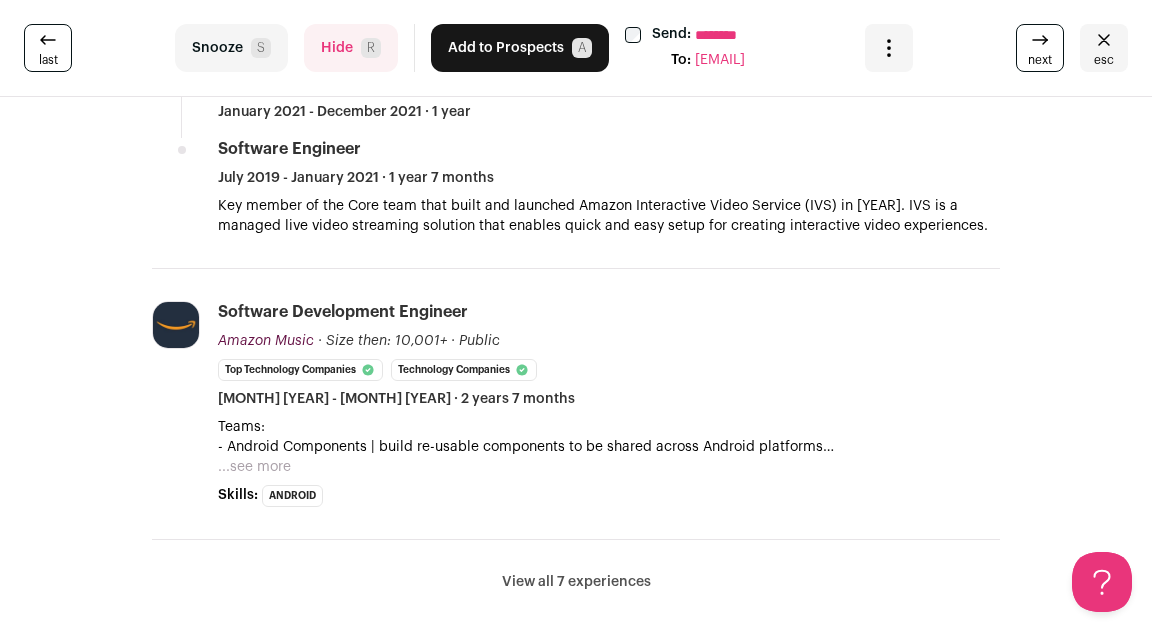 click on "View all 7 experiences" at bounding box center (576, 582) 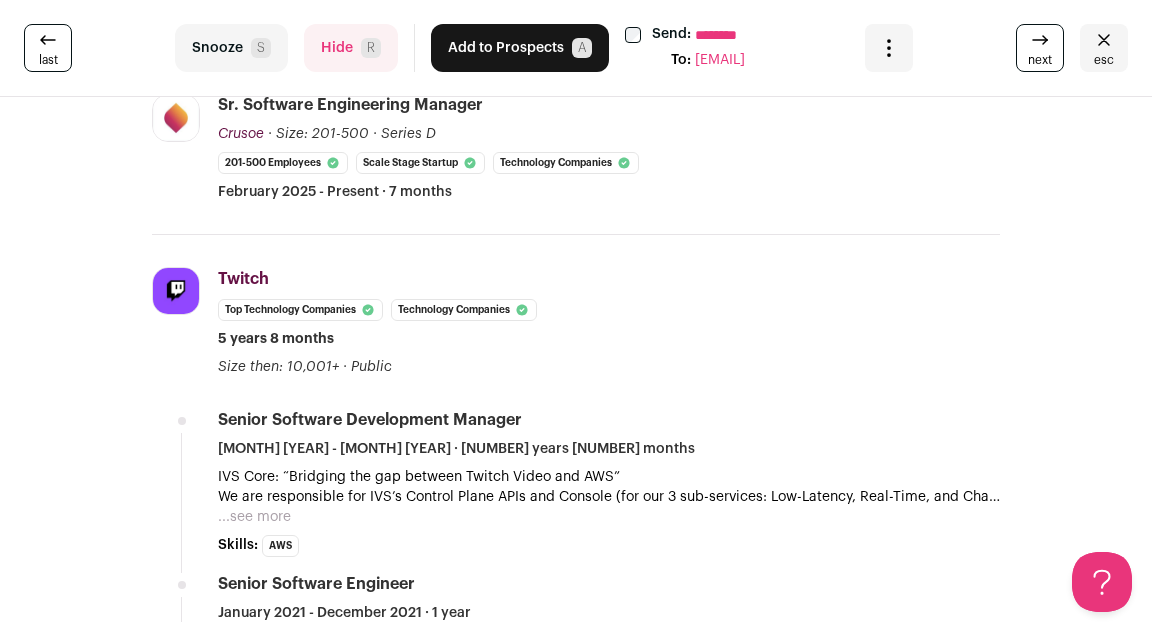 scroll, scrollTop: 0, scrollLeft: 0, axis: both 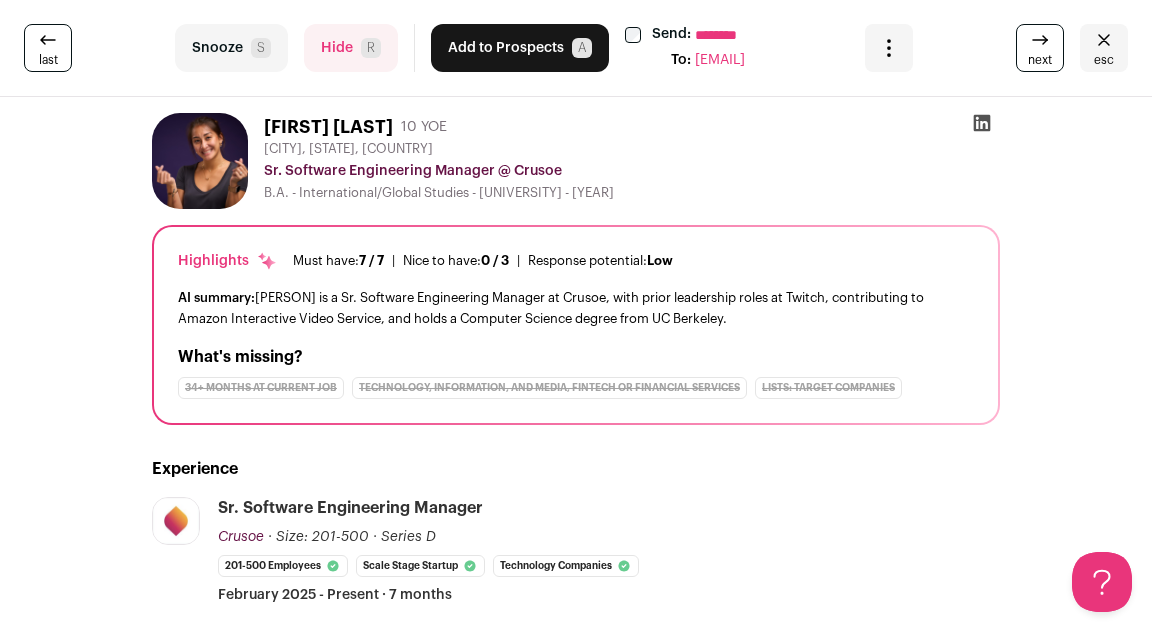 click on "Add to Prospects
A" at bounding box center [520, 48] 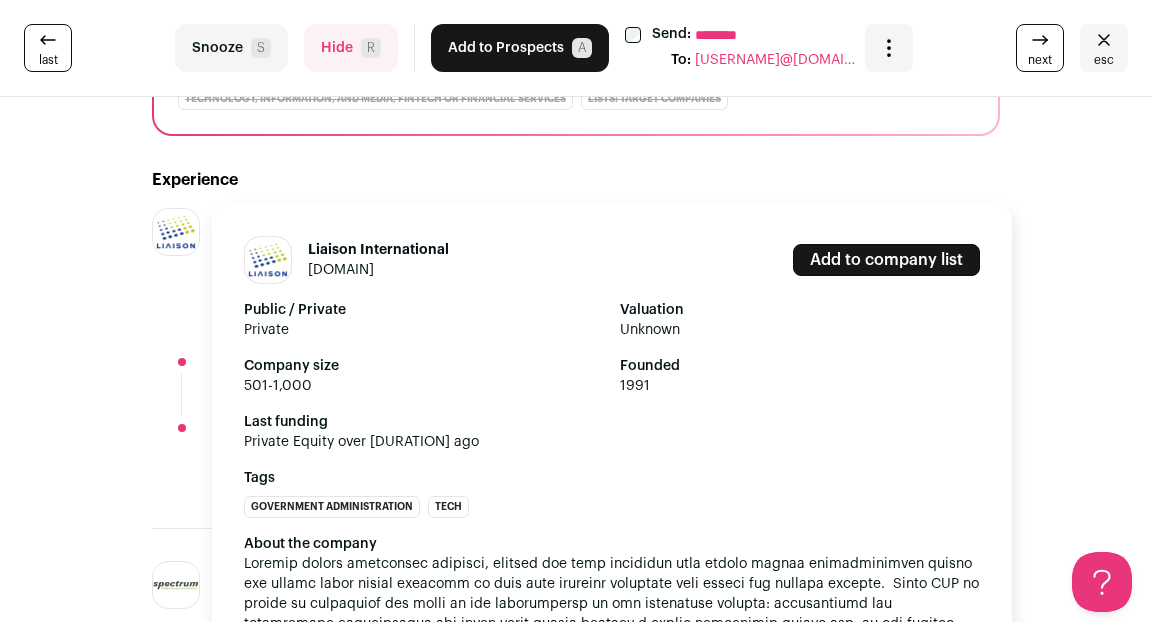 scroll, scrollTop: 292, scrollLeft: 0, axis: vertical 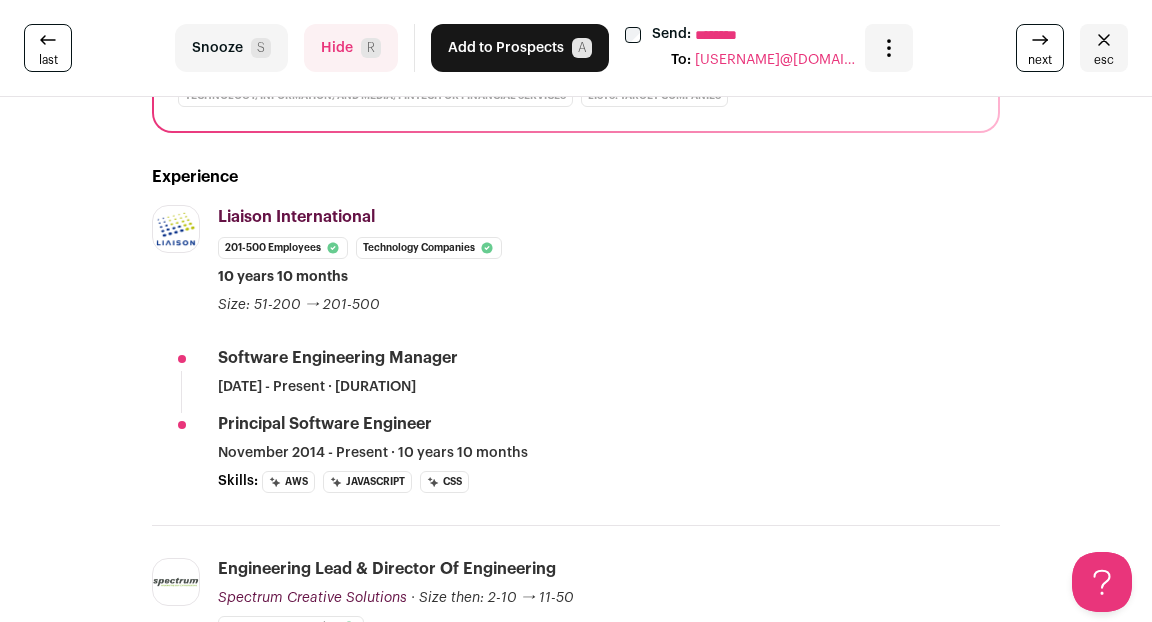 click on "Hide
R" at bounding box center (351, 48) 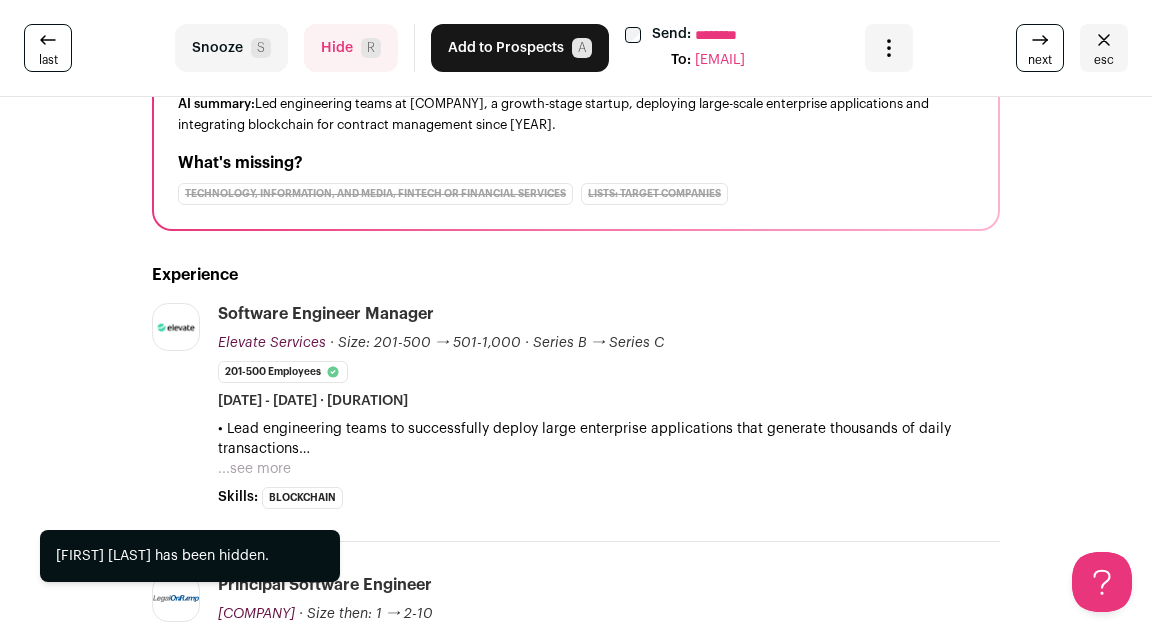 scroll, scrollTop: 231, scrollLeft: 0, axis: vertical 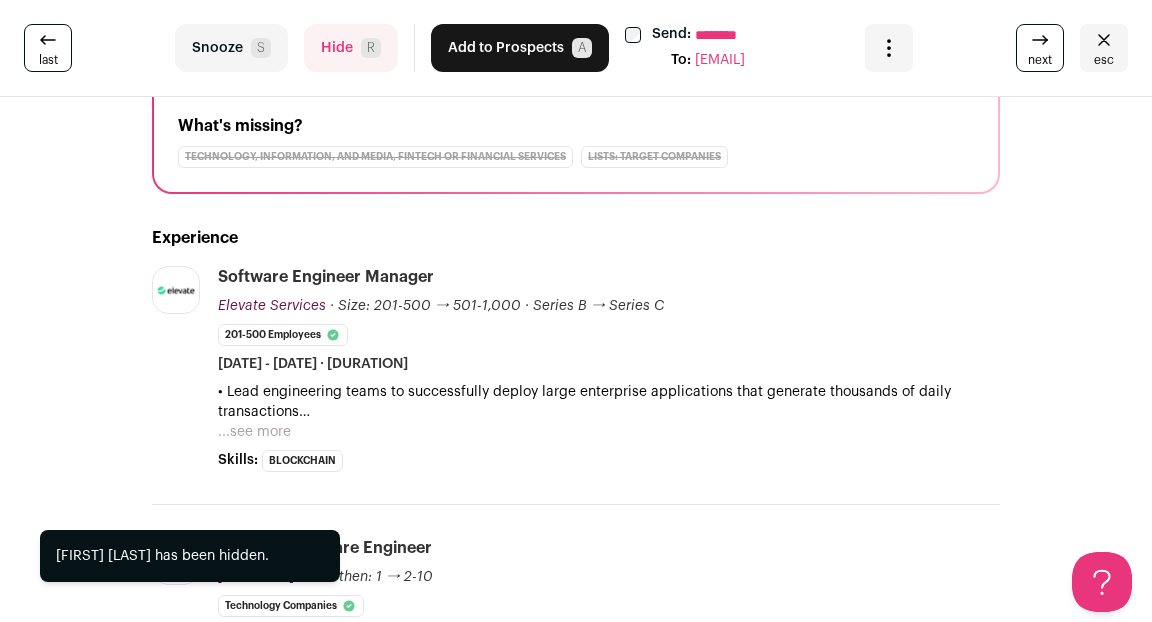 click on "...see more" at bounding box center (254, 432) 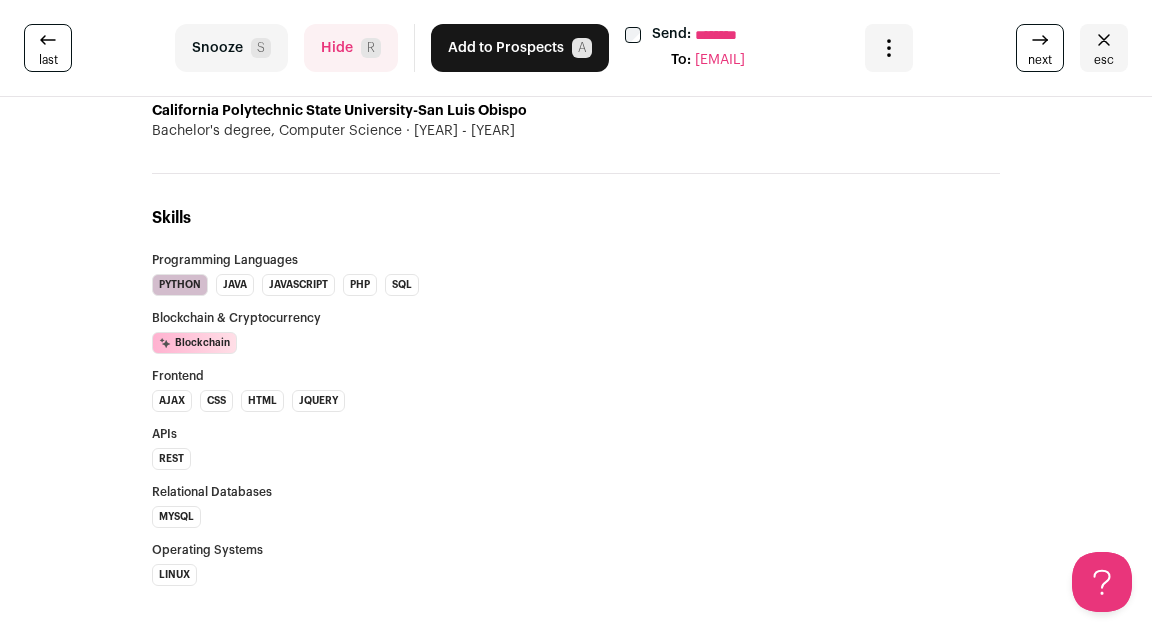 scroll, scrollTop: 0, scrollLeft: 0, axis: both 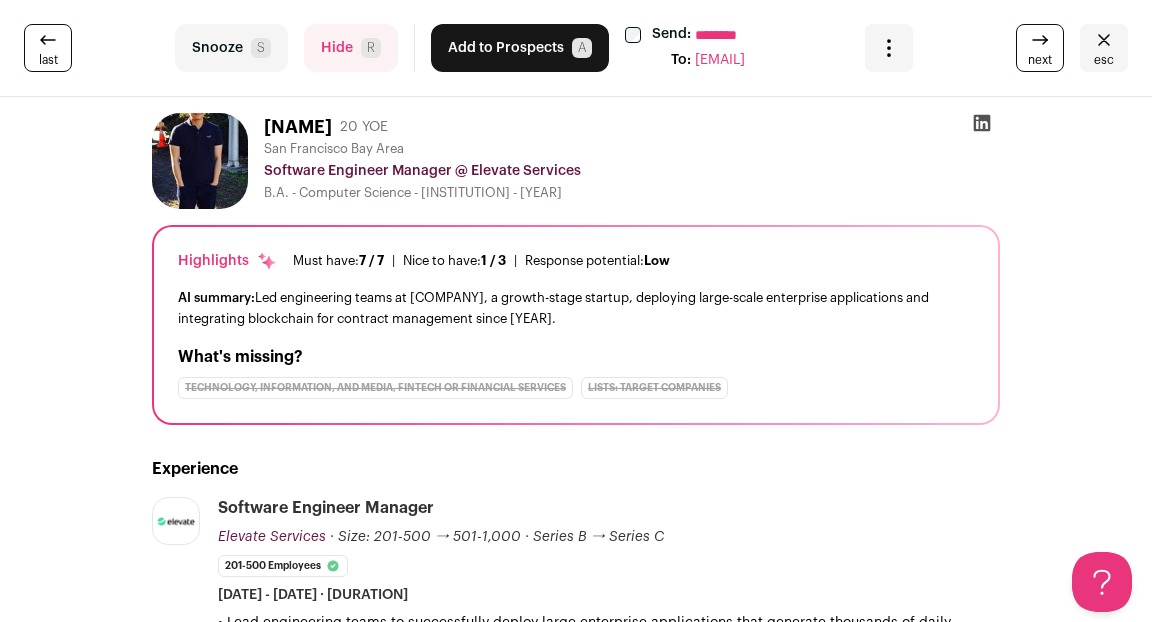 click 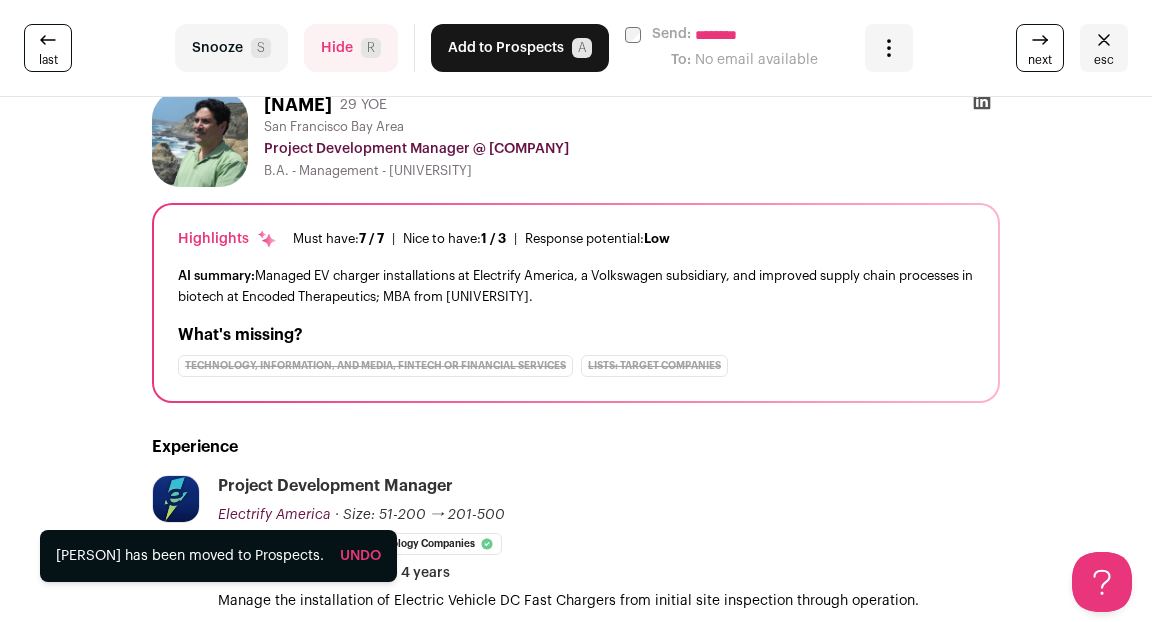 scroll, scrollTop: 159, scrollLeft: 0, axis: vertical 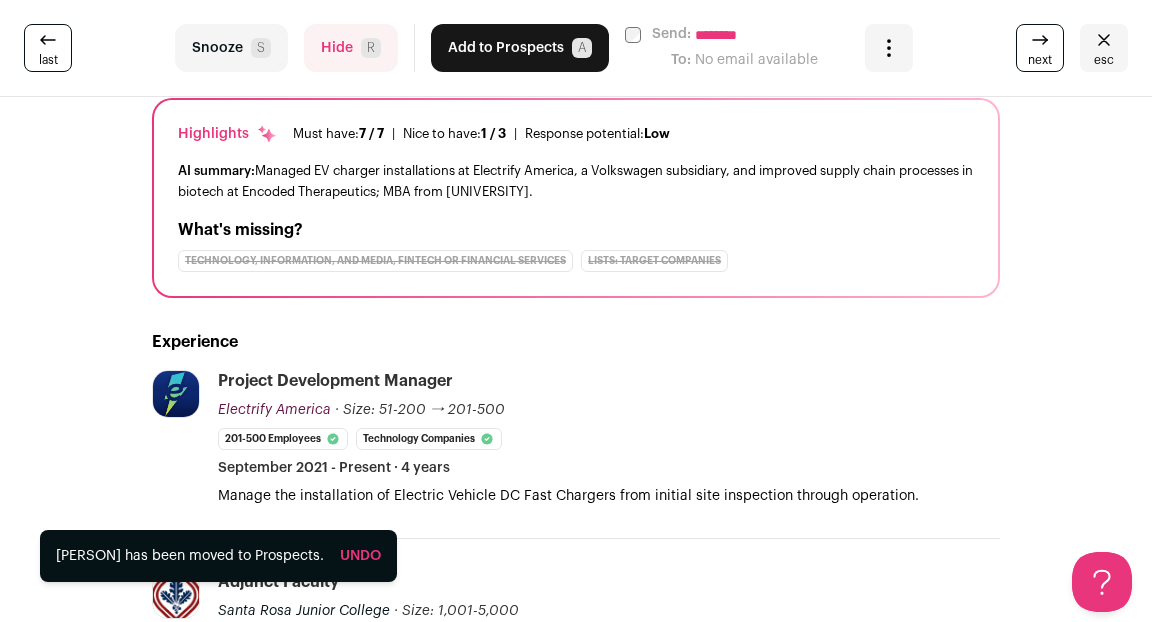 click on "Hide
R" at bounding box center (351, 48) 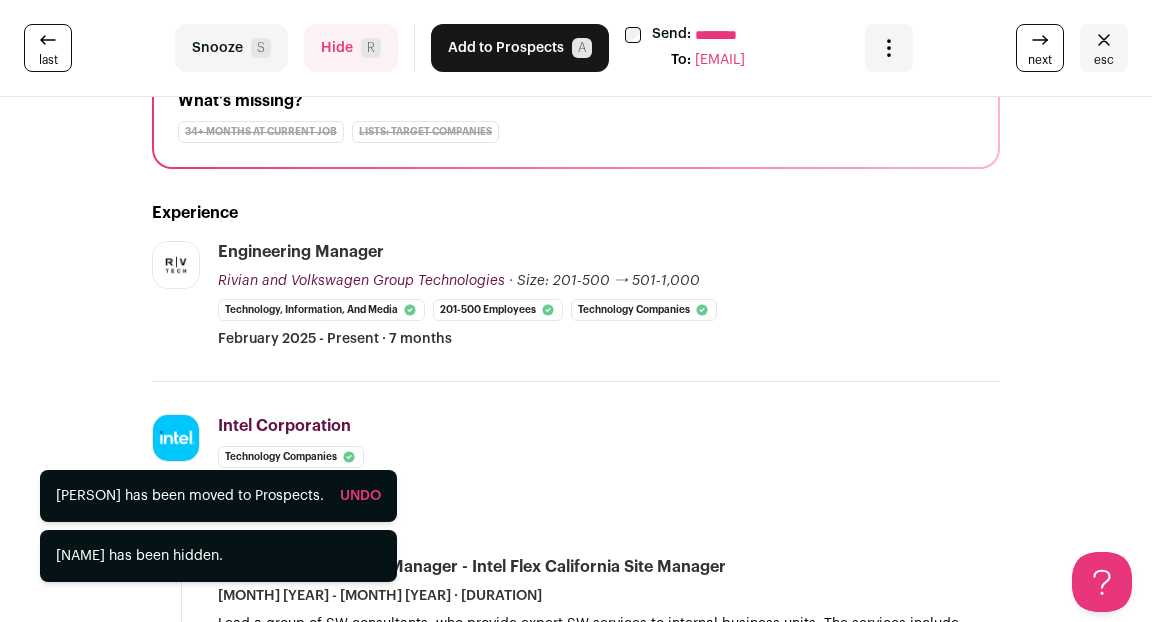 scroll, scrollTop: 286, scrollLeft: 0, axis: vertical 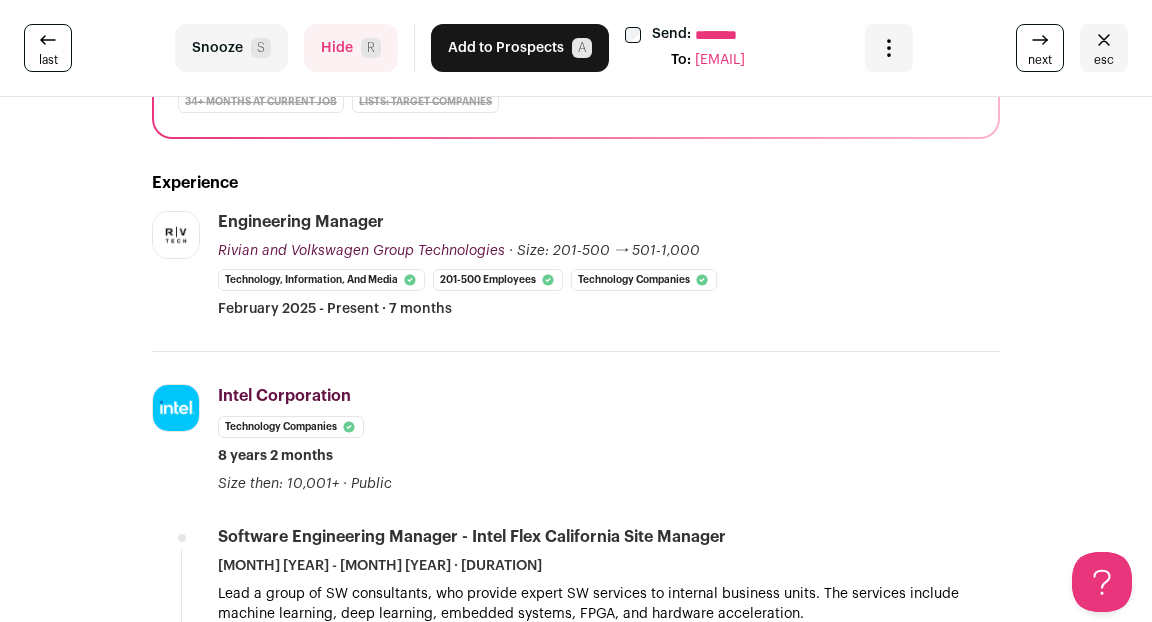 click on "Hide
R" at bounding box center (351, 48) 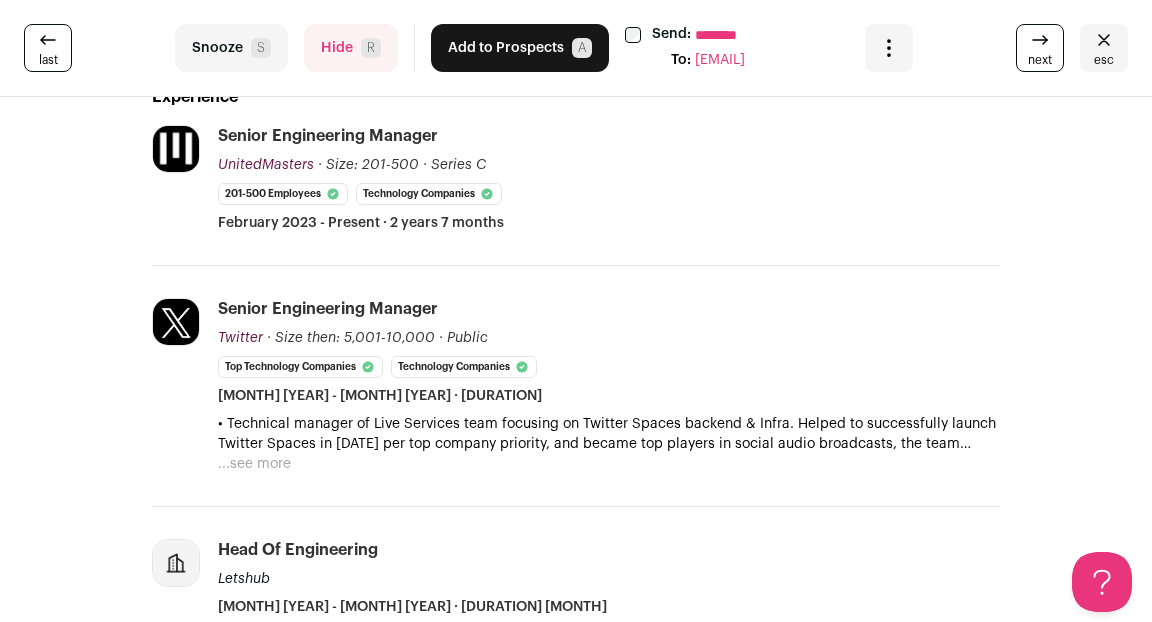 scroll, scrollTop: 404, scrollLeft: 0, axis: vertical 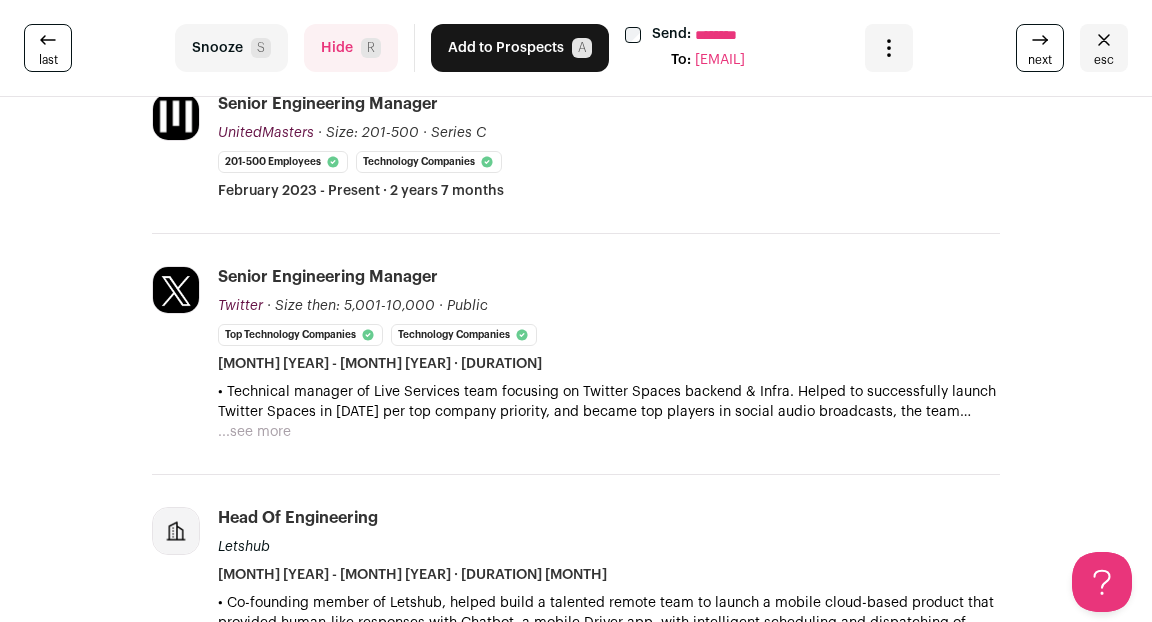 click on "Hide
R" at bounding box center (351, 48) 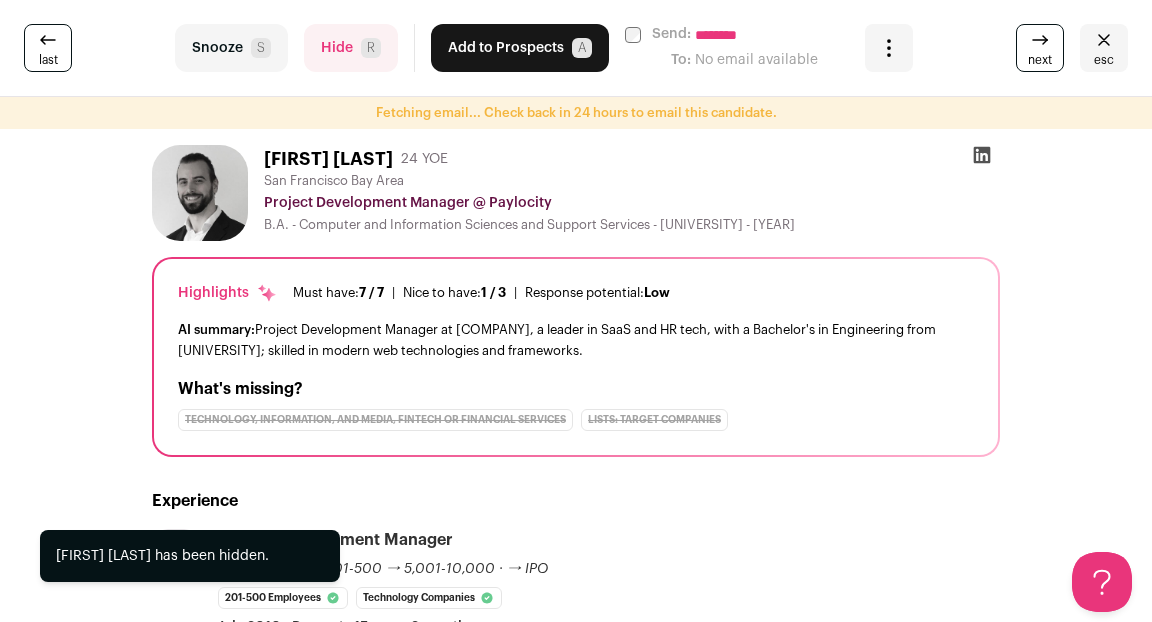 click on "Hide
R" at bounding box center [351, 48] 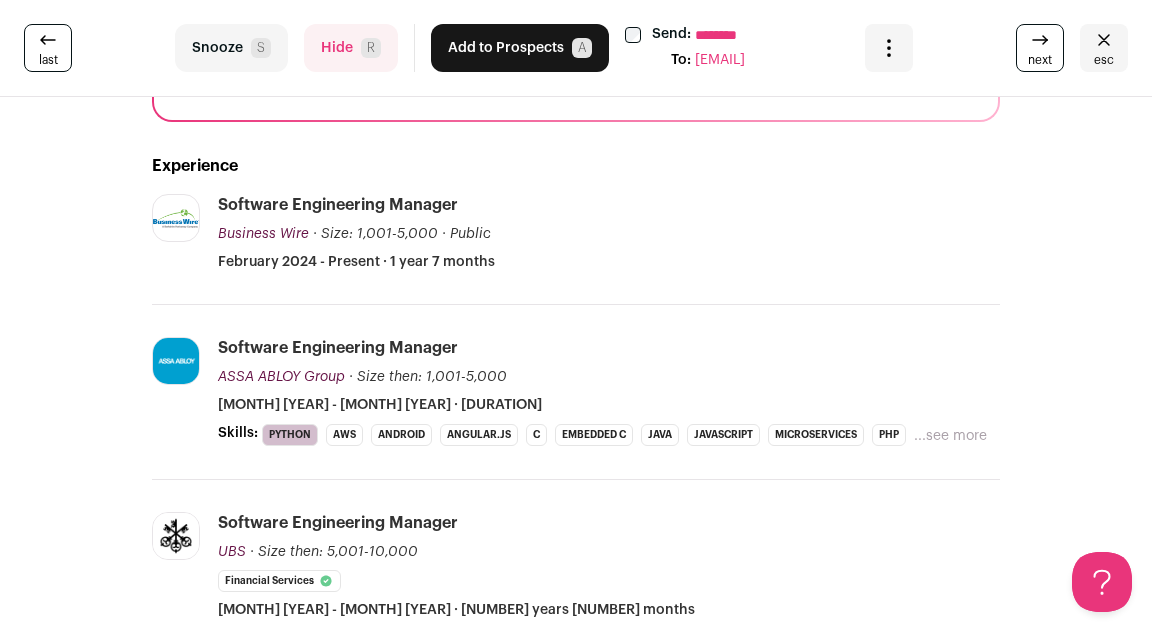 scroll, scrollTop: 310, scrollLeft: 0, axis: vertical 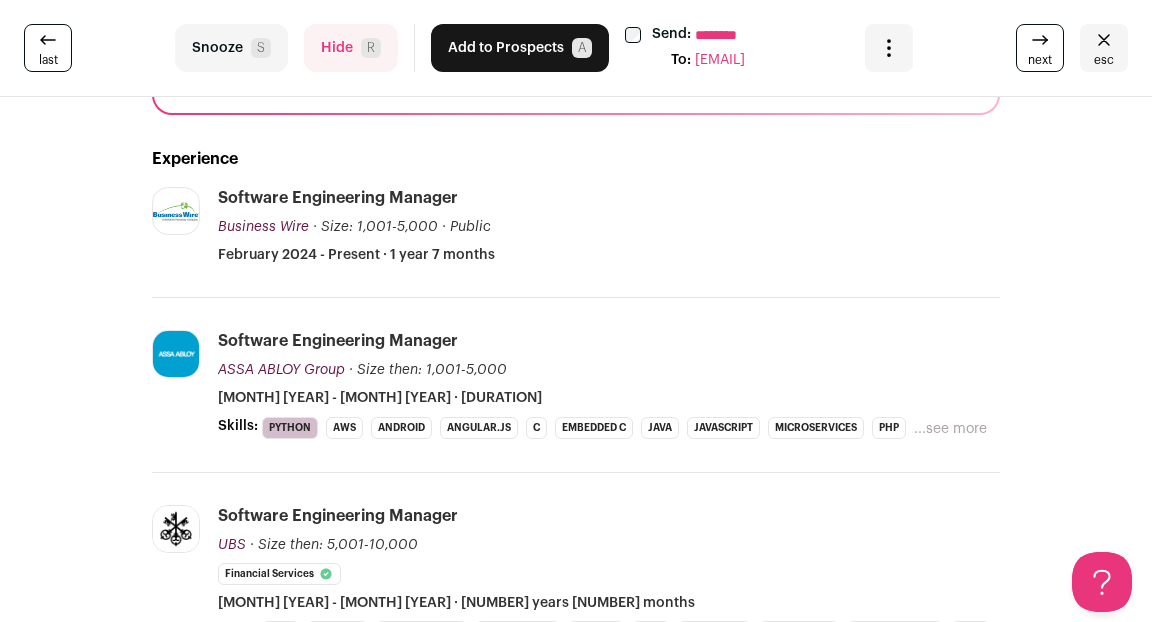 click on "Hide
R" at bounding box center [351, 48] 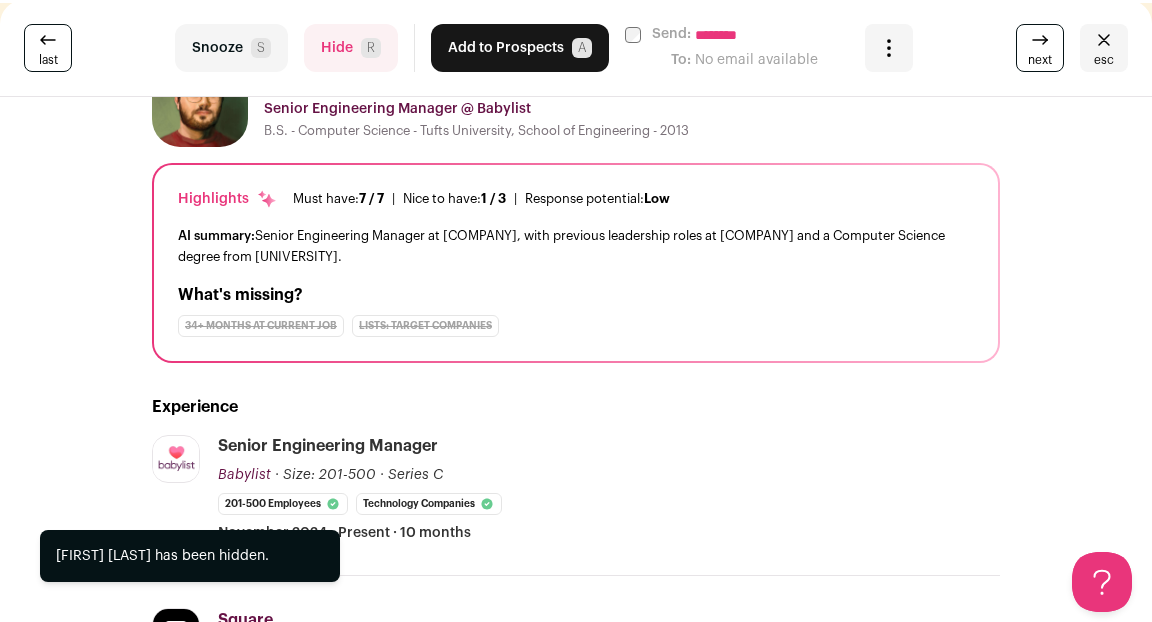 scroll, scrollTop: 96, scrollLeft: 0, axis: vertical 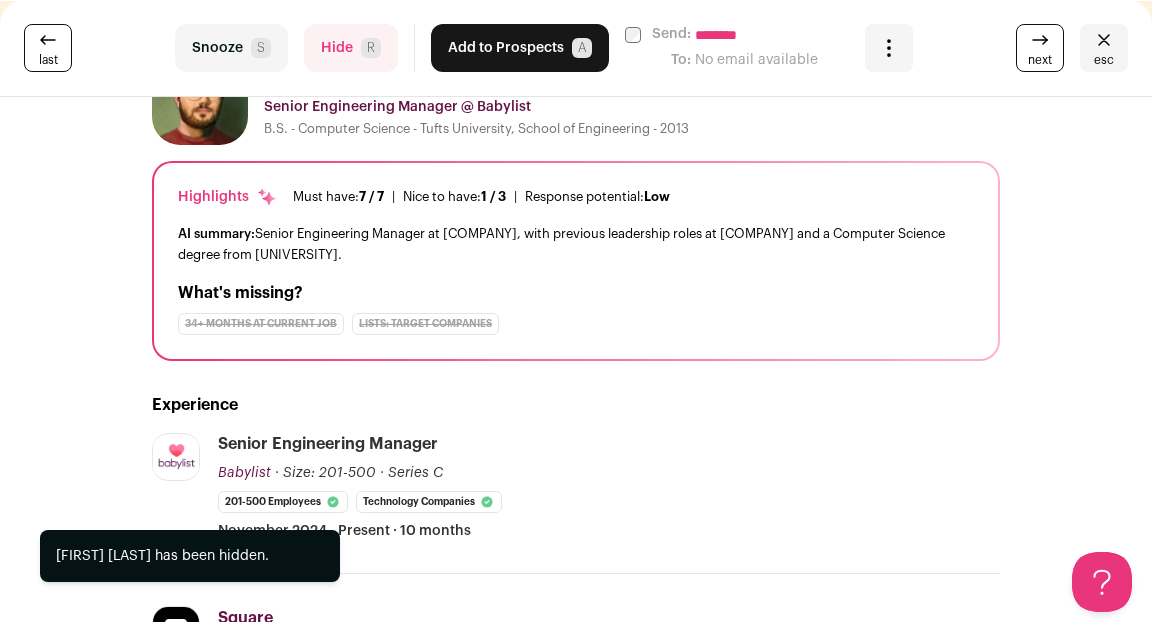 click on "Hide
R" at bounding box center (351, 48) 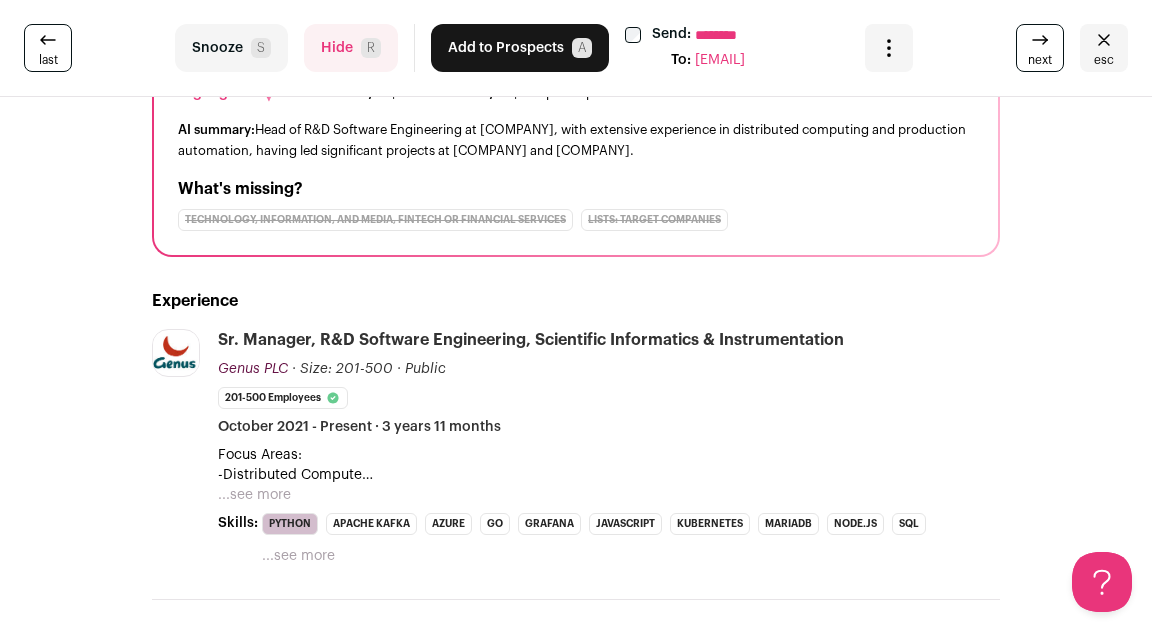scroll, scrollTop: 240, scrollLeft: 0, axis: vertical 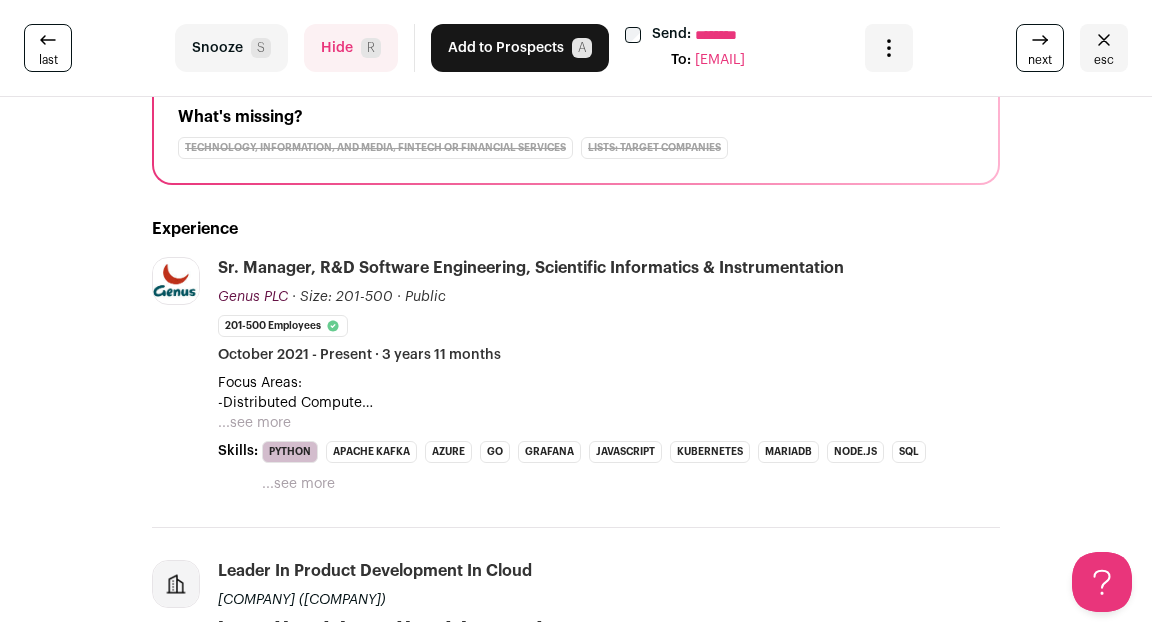 click on "...see more" at bounding box center [254, 423] 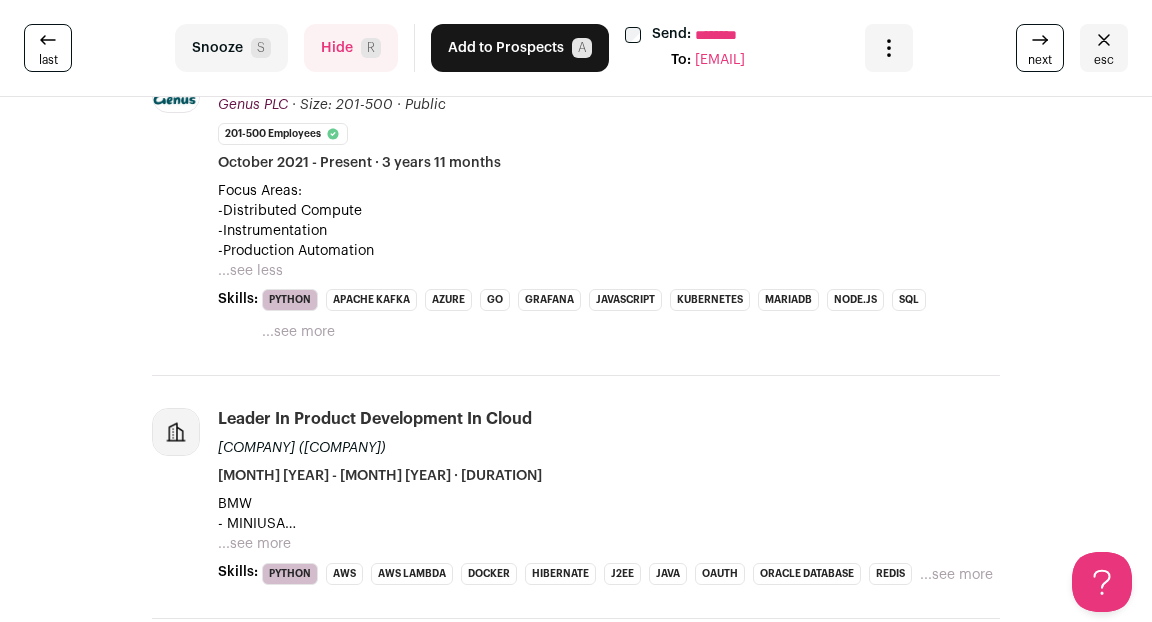 scroll, scrollTop: 436, scrollLeft: 0, axis: vertical 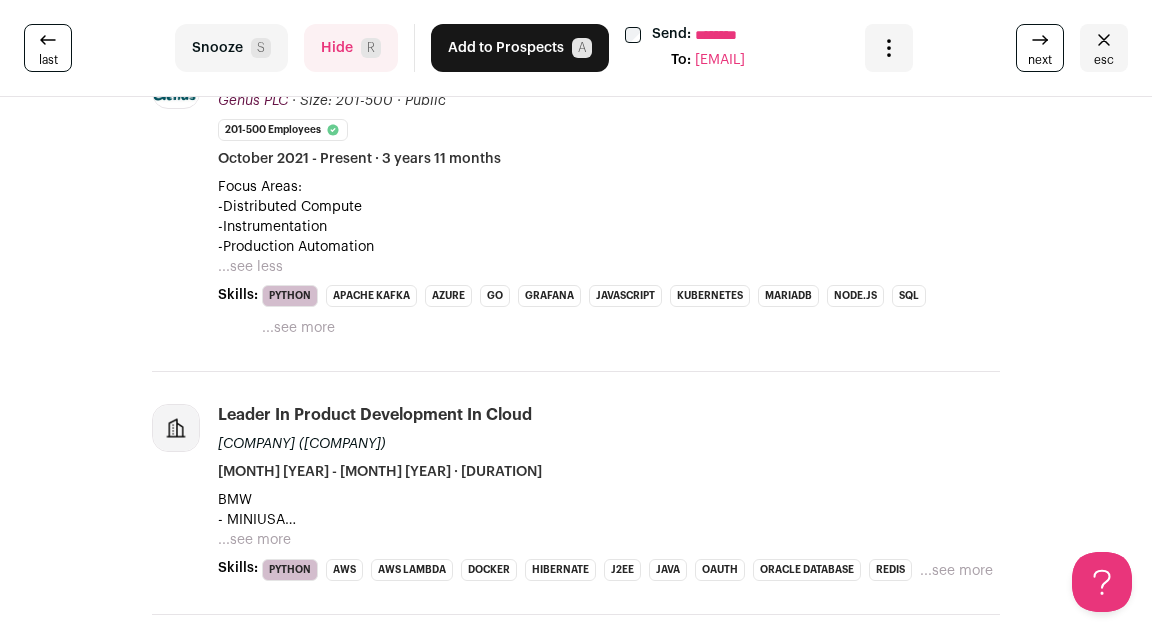 click on "Hide
R" at bounding box center [351, 48] 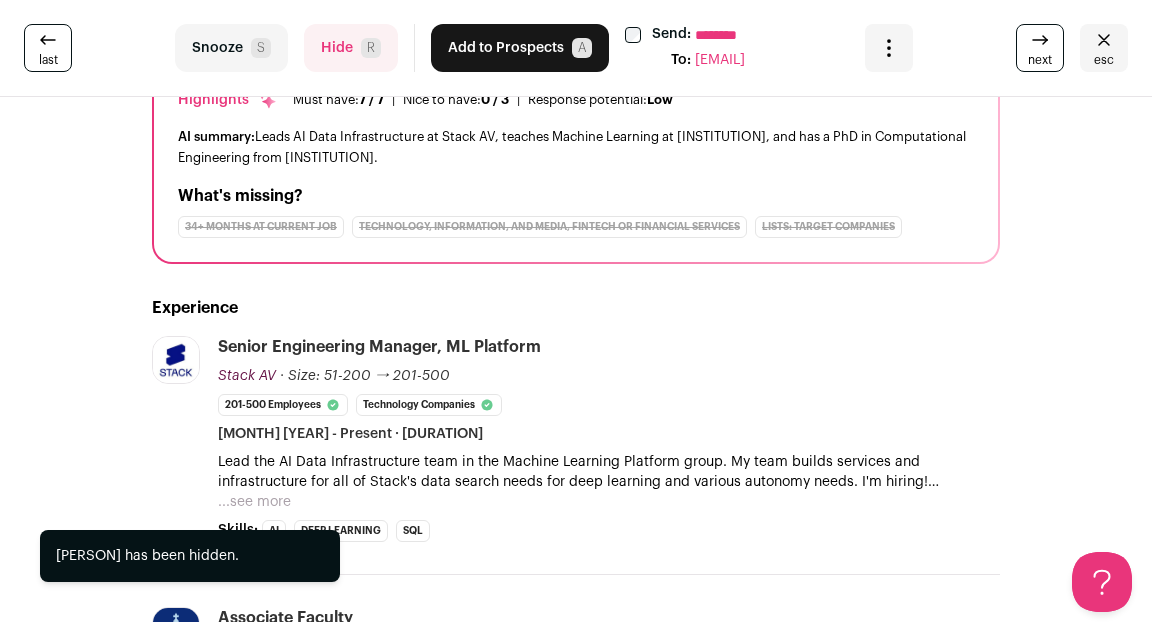 scroll, scrollTop: 177, scrollLeft: 0, axis: vertical 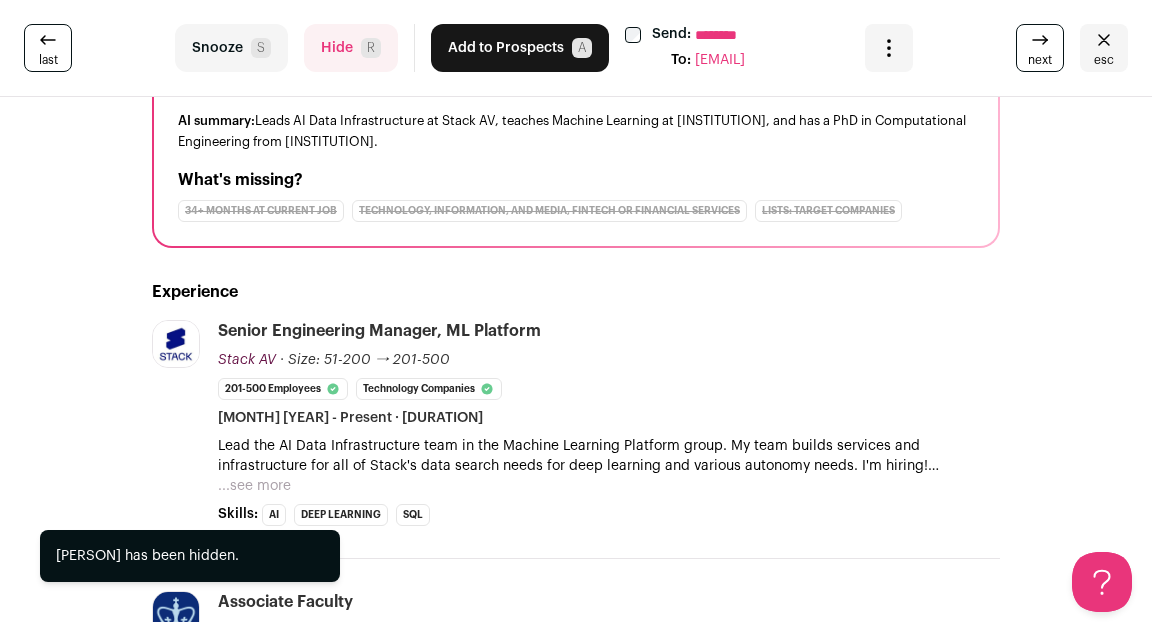 click on "...see more" at bounding box center (254, 486) 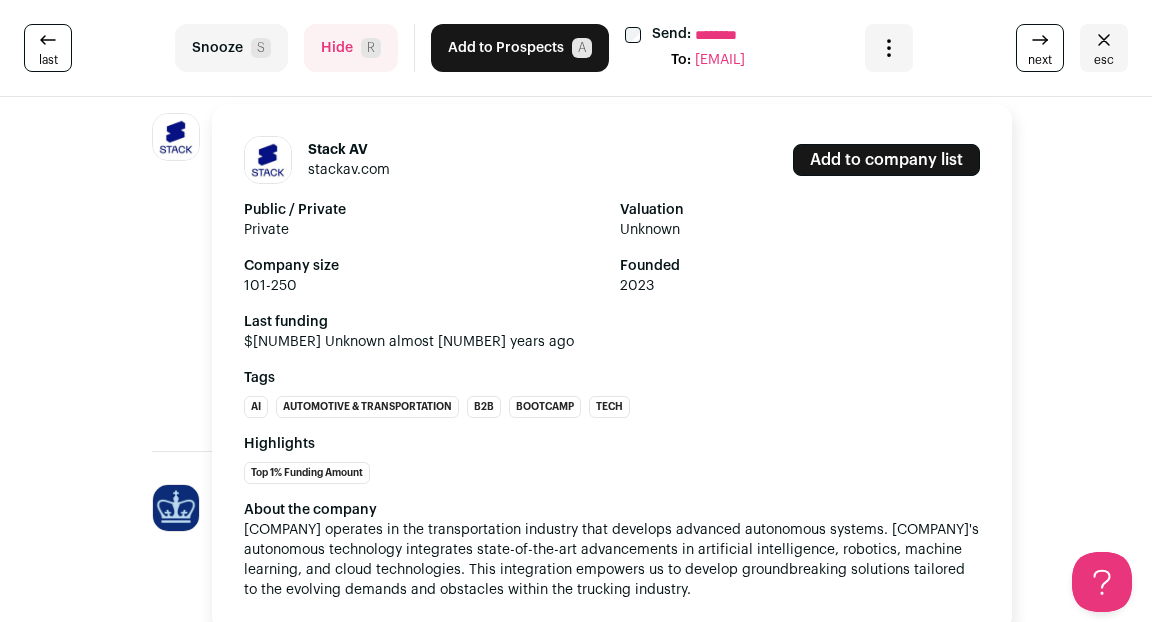 scroll, scrollTop: 396, scrollLeft: 0, axis: vertical 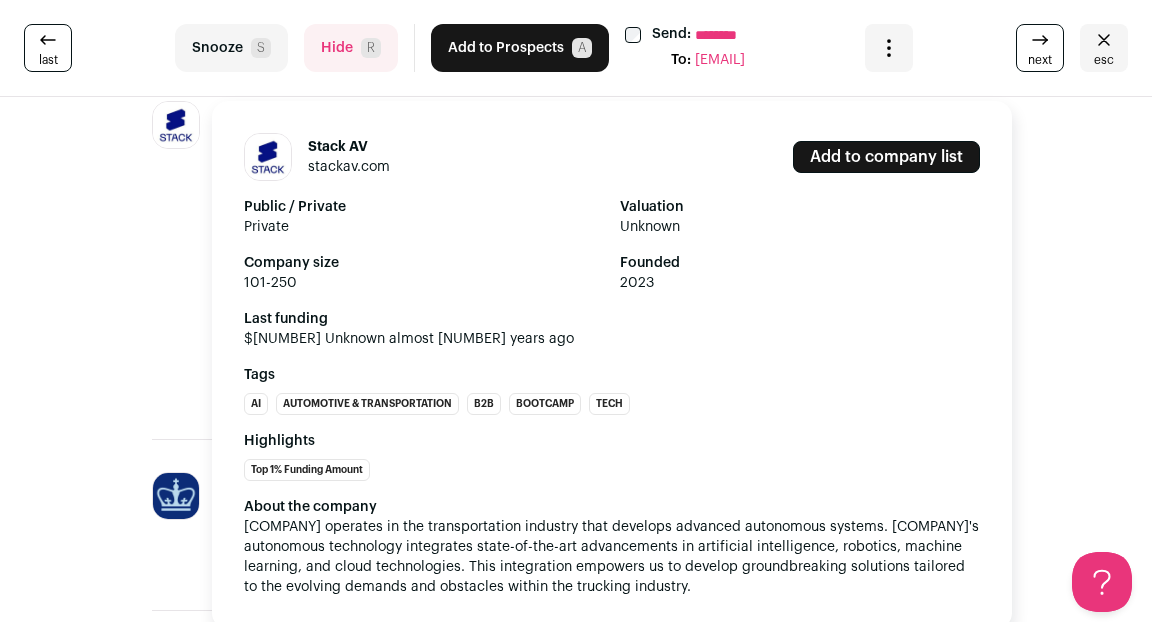 click at bounding box center [176, 125] 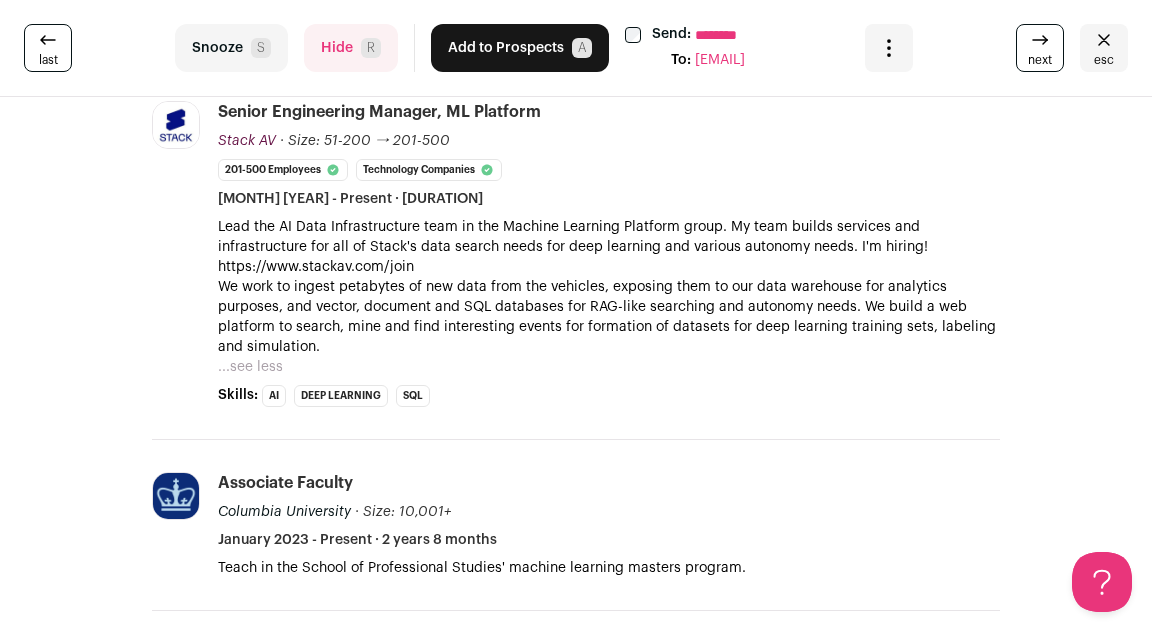 click on "[FIRST] [LAST]
[NUMBER] YOE
[CITY] Metropolitan Area
Senior Engineering Manager, ML Platform @ Stack AV
Ph.D. - Computational Engineering - [UNIVERSITY] - [YEAR]
Highlights
Must have:
[NUMBER] / [NUMBER]
How many must haves have been fulfilled?
|" at bounding box center [576, 993] 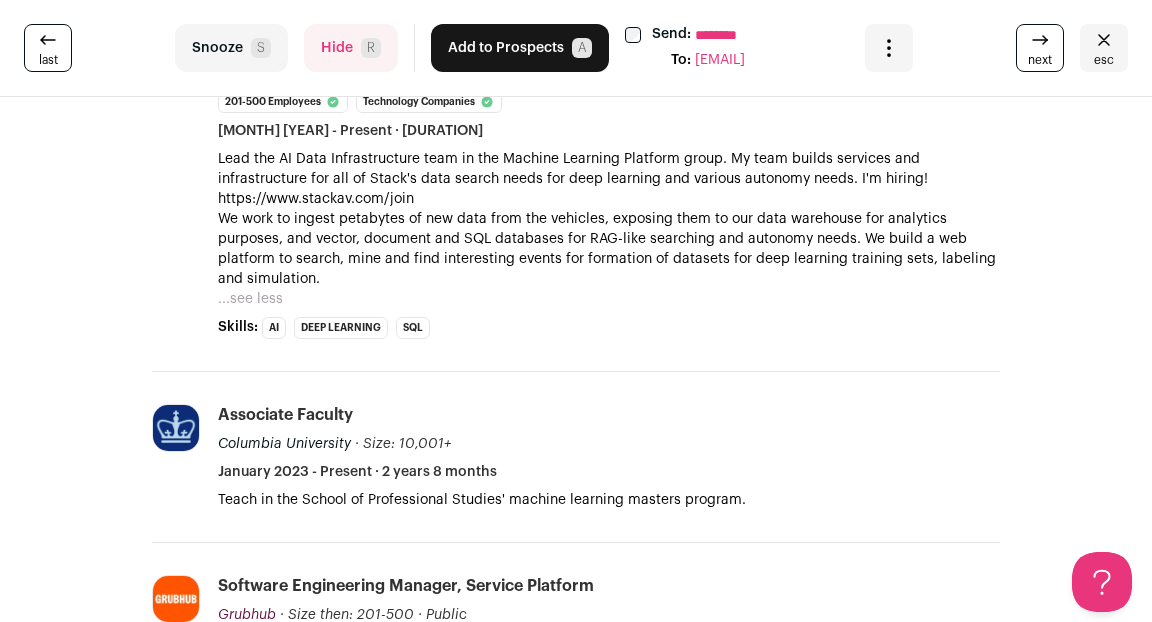 scroll, scrollTop: 672, scrollLeft: 0, axis: vertical 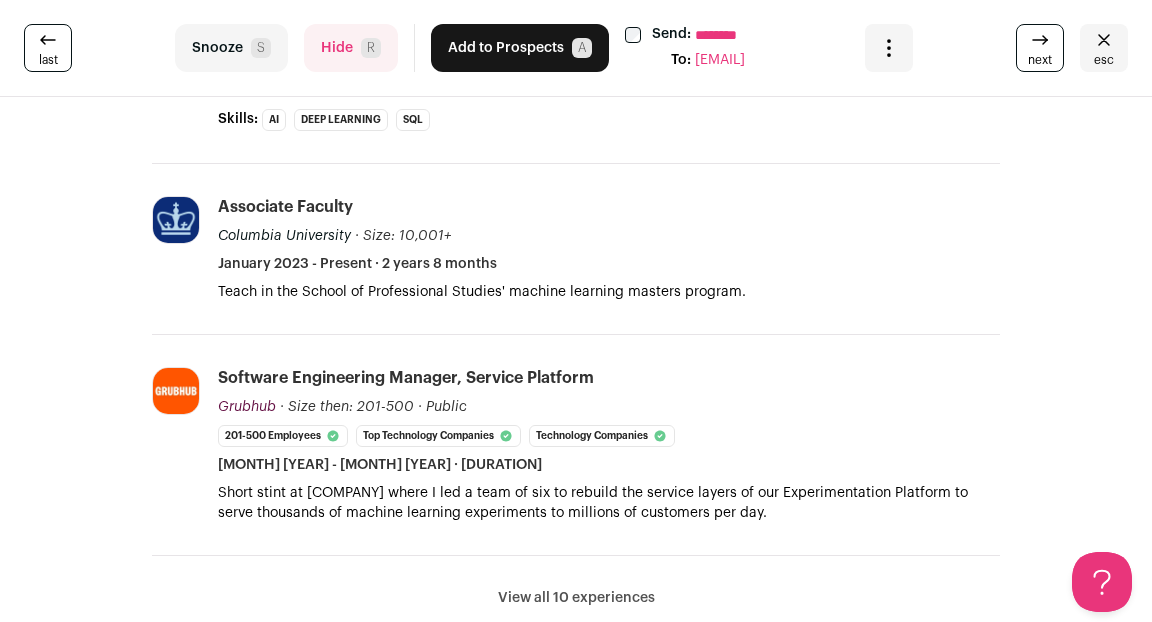 click on "View all 10 experiences" at bounding box center [576, 598] 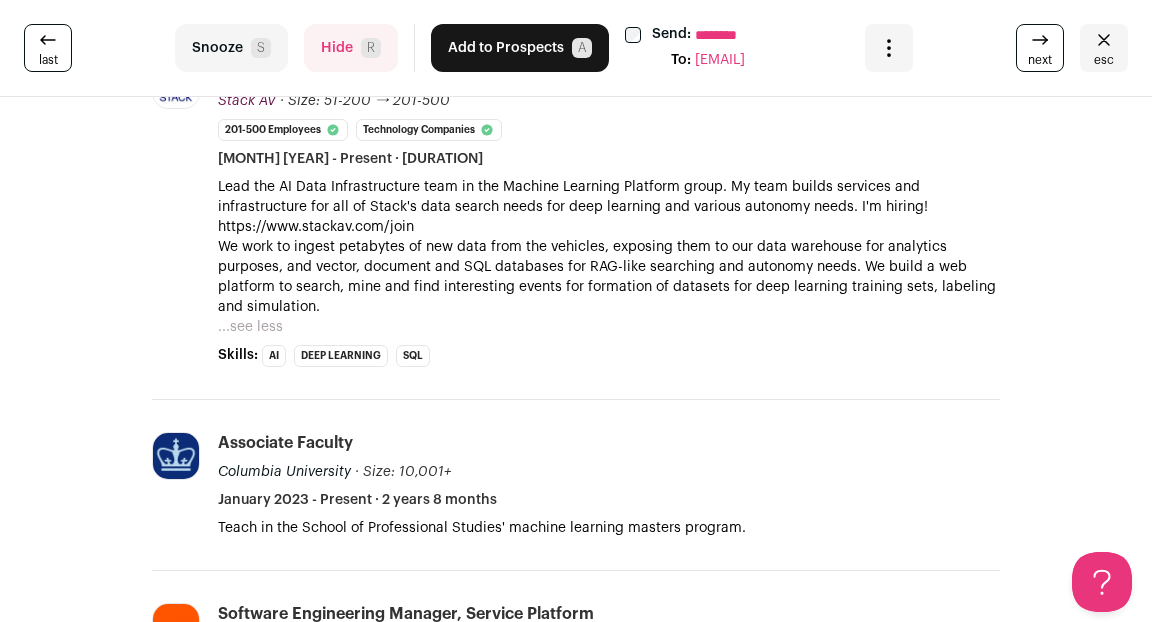 scroll, scrollTop: 0, scrollLeft: 0, axis: both 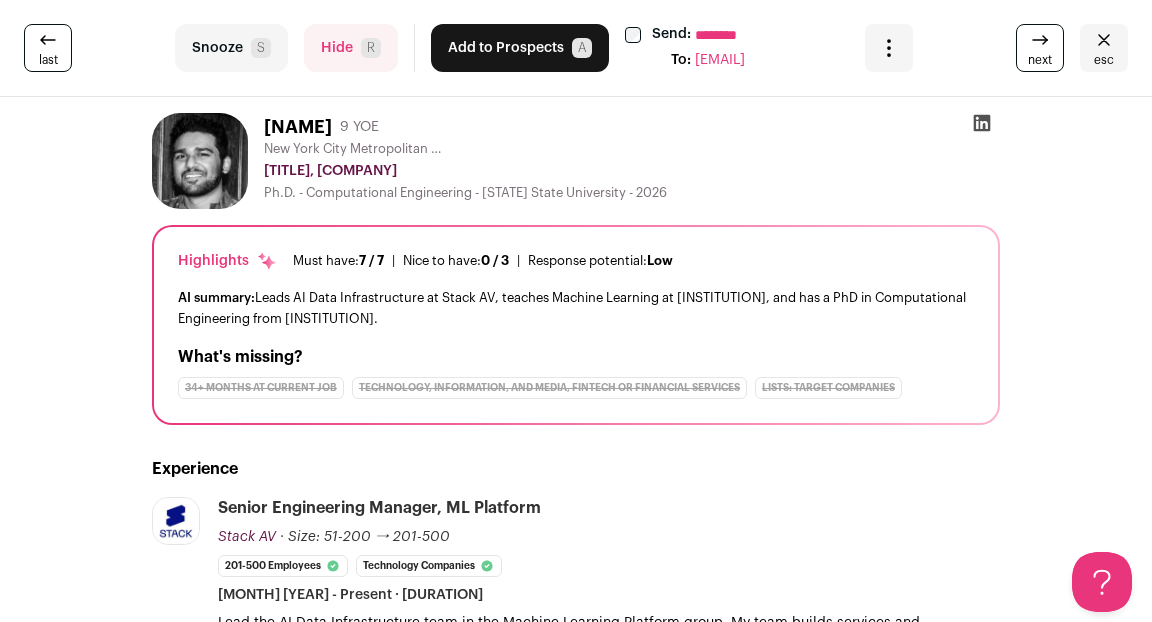 click on "Hide
R" at bounding box center (351, 48) 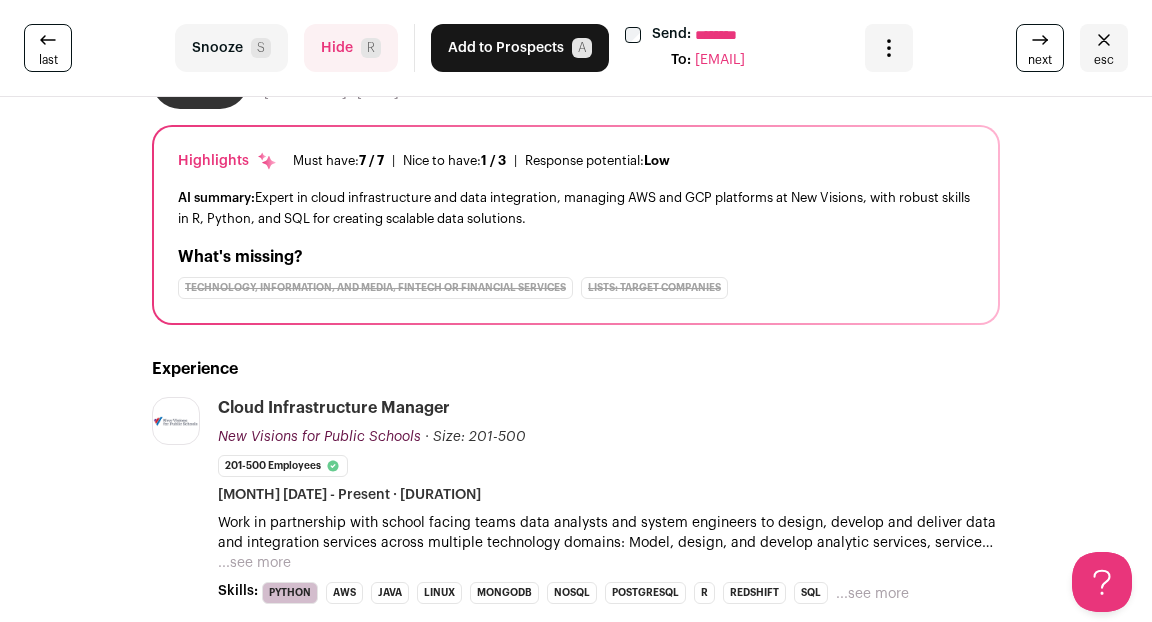 scroll, scrollTop: 4, scrollLeft: 0, axis: vertical 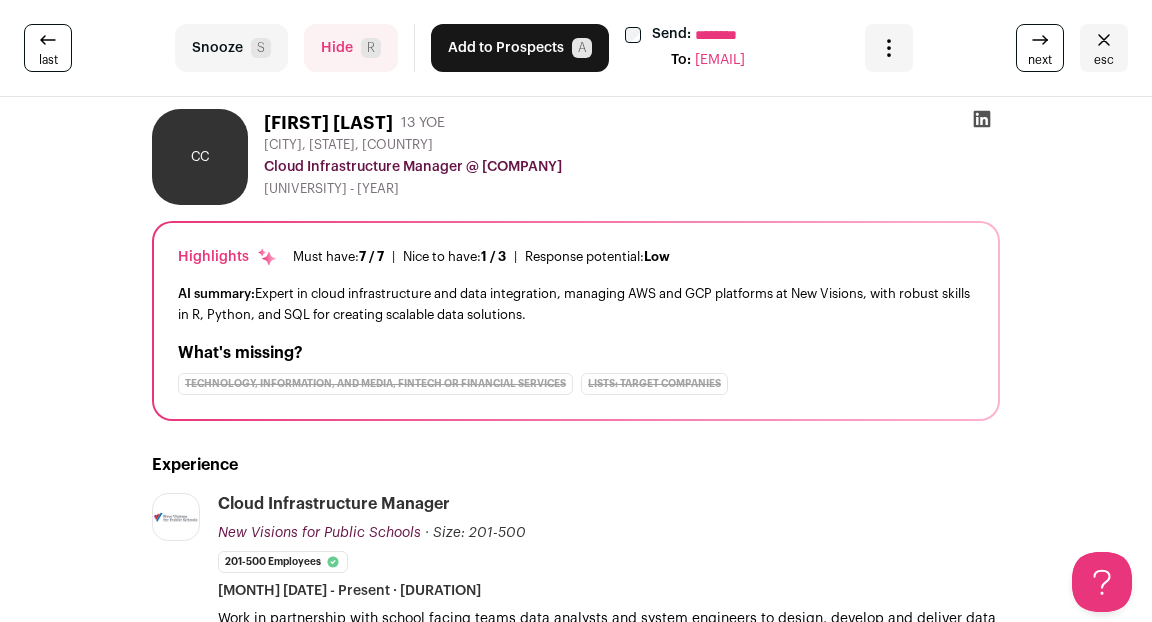 click on "Hide
R" at bounding box center [351, 48] 